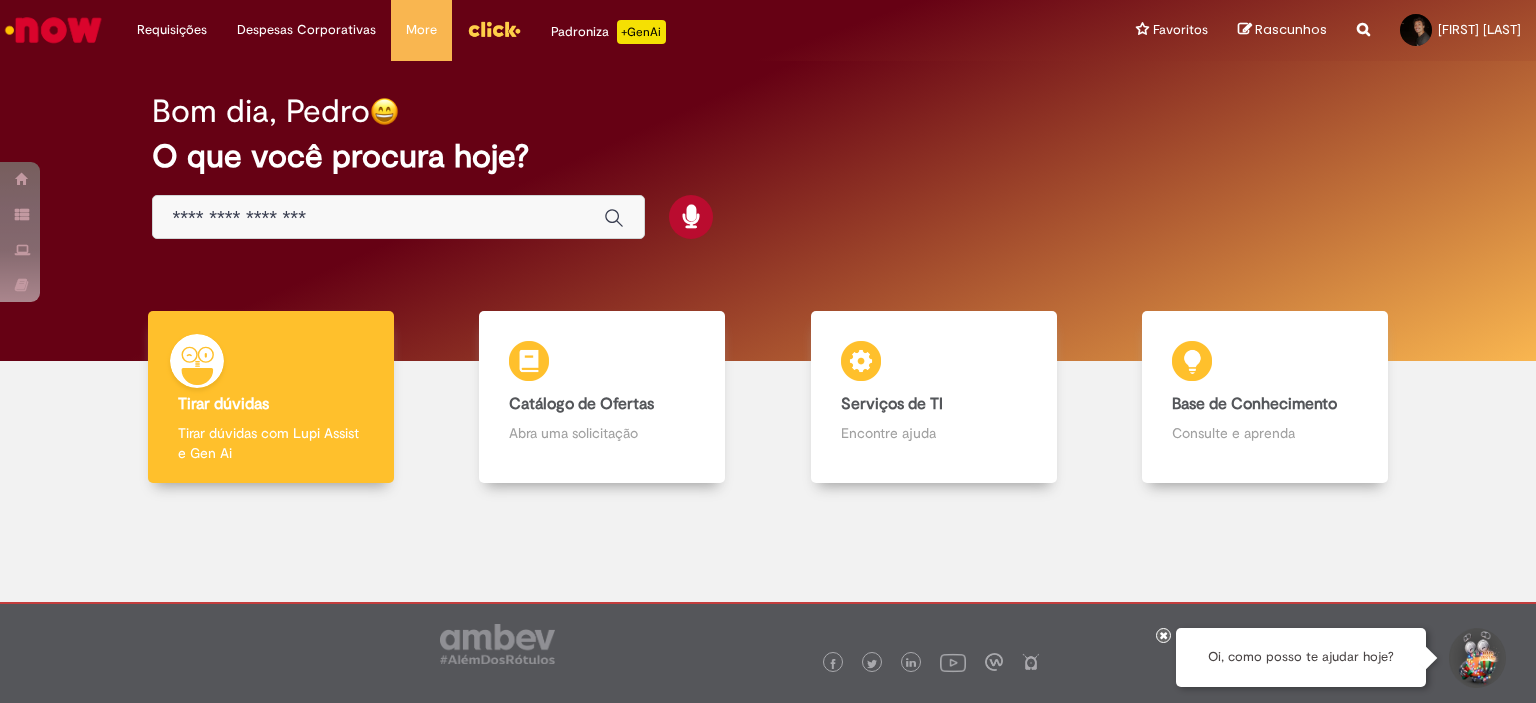 scroll, scrollTop: 0, scrollLeft: 0, axis: both 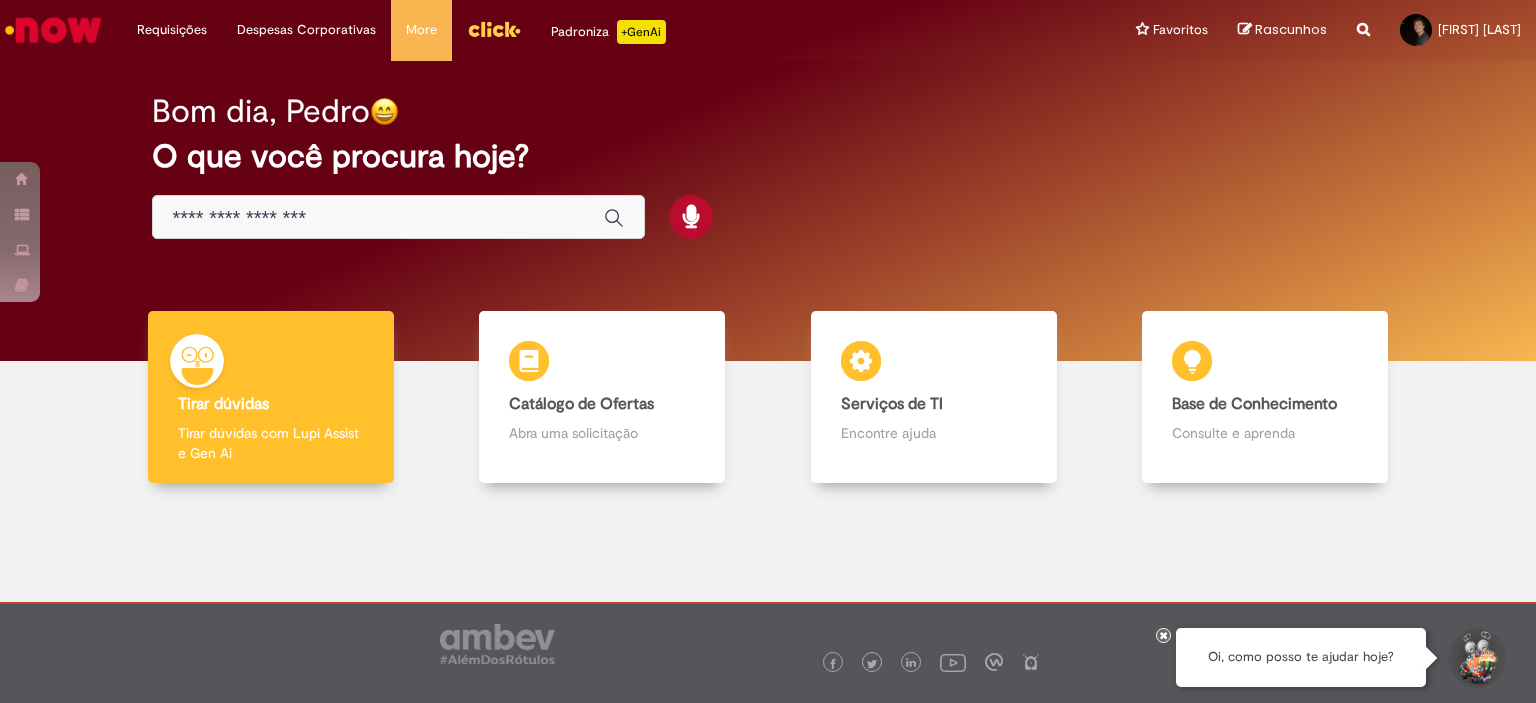 click on "Bom dia, [FIRST]
O que você procura hoje?" at bounding box center (768, 167) 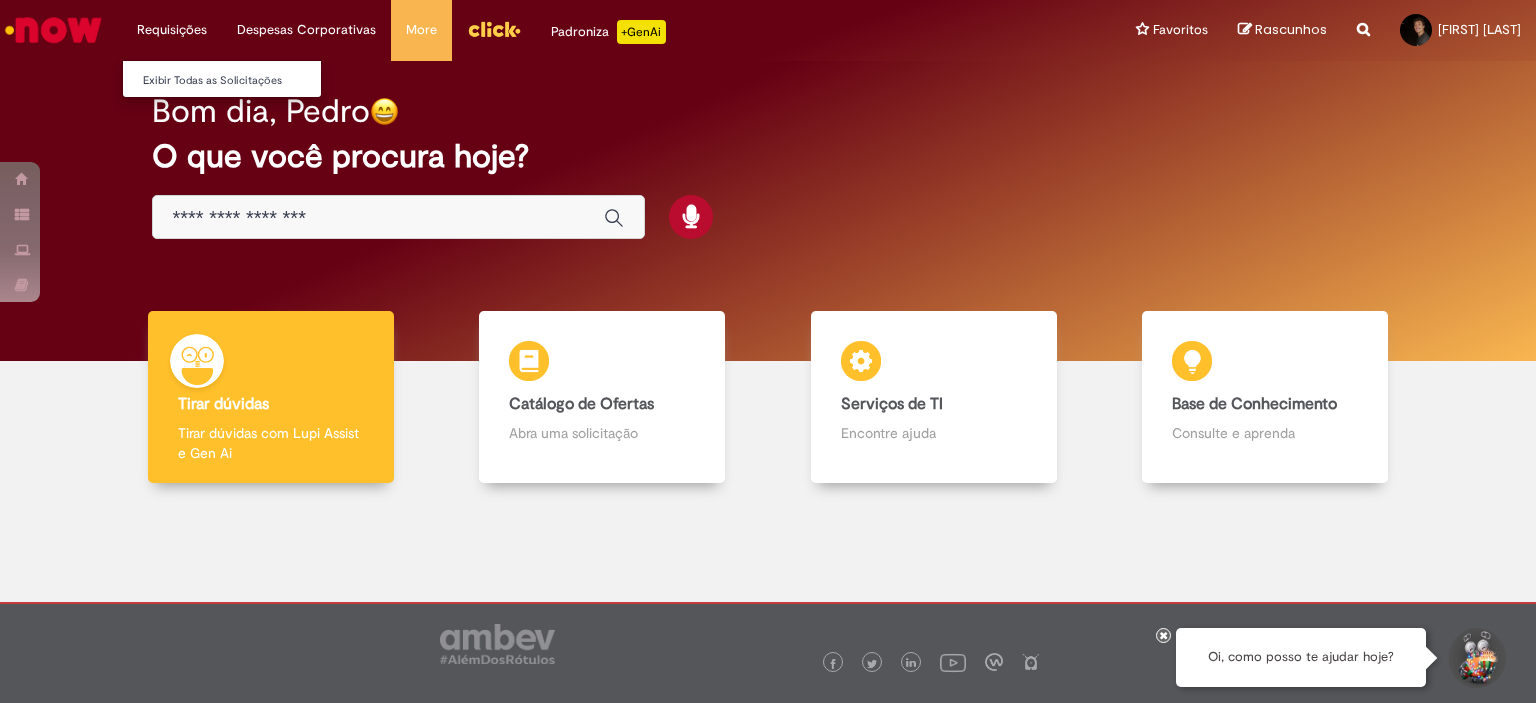 click on "Exibir Todas as Solicitações" at bounding box center (233, 79) 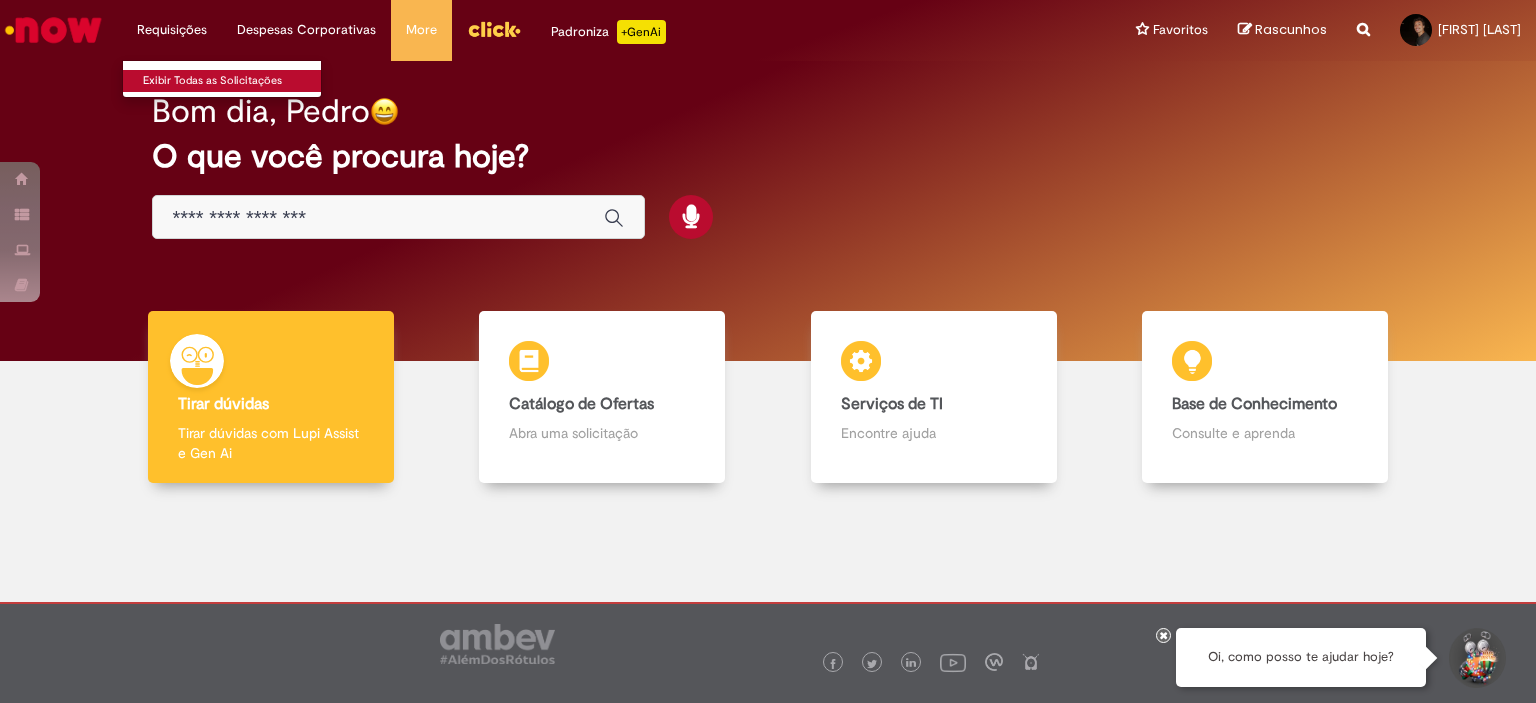 click on "Exibir Todas as Solicitações" at bounding box center (233, 81) 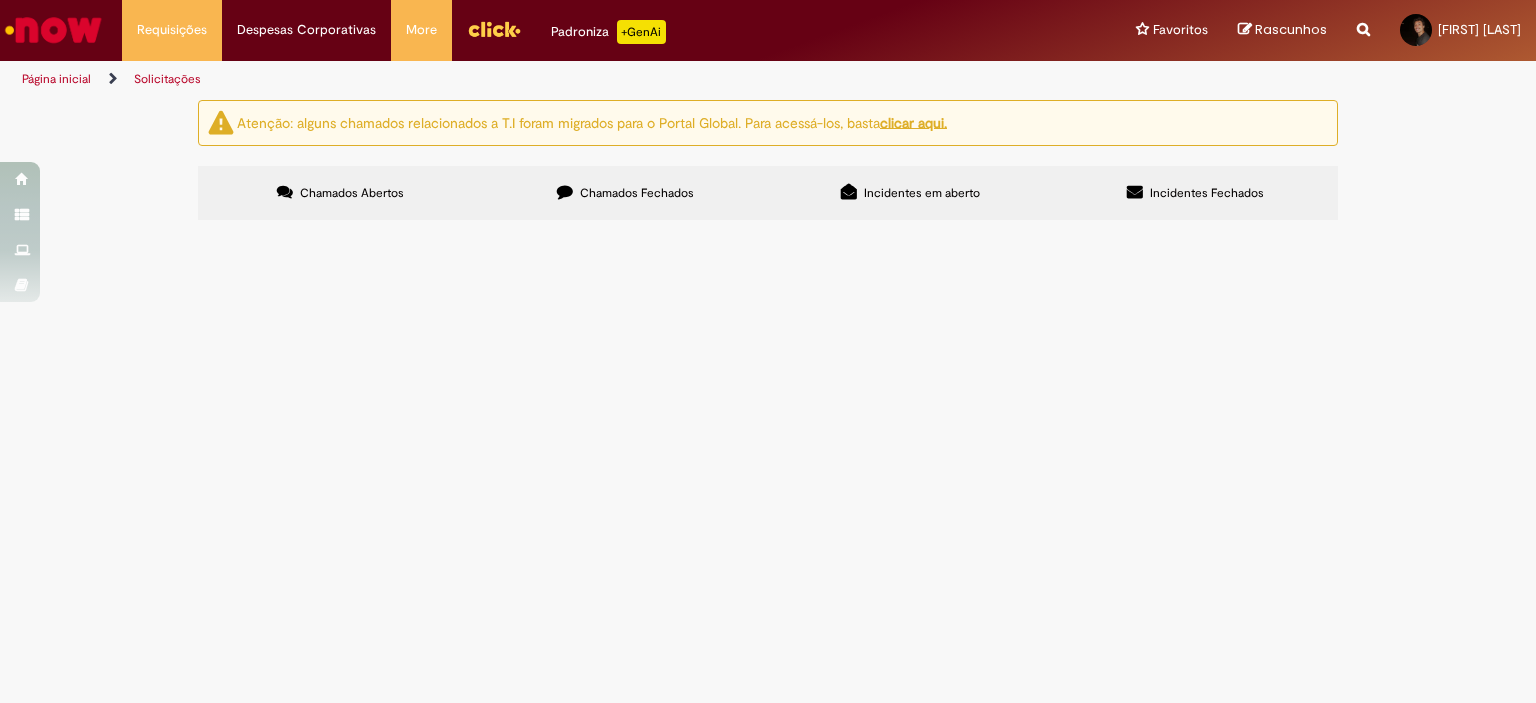 click on "Chamados Fechados" at bounding box center [637, 193] 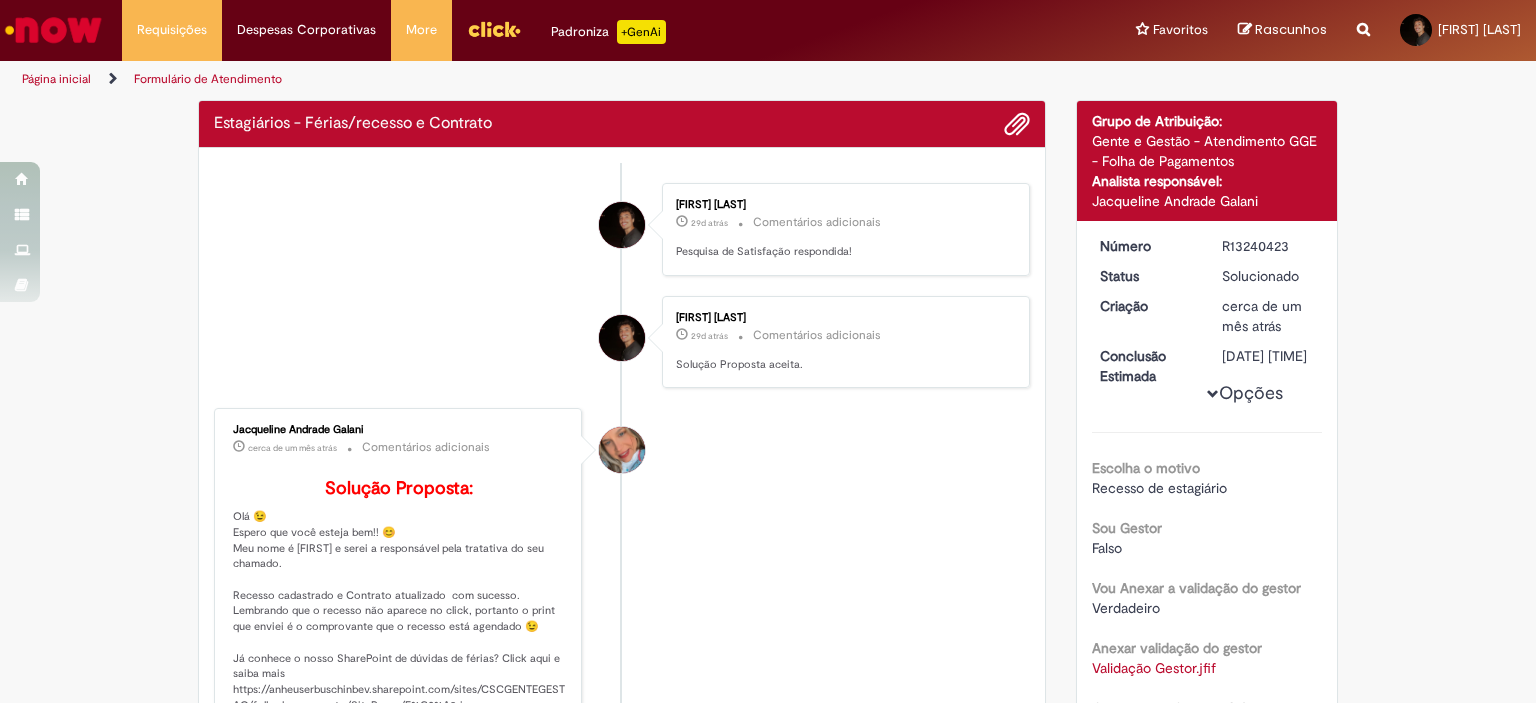 click on "[FIRST] [LAST]
29d atrás 29 dias atrás     Comentários adicionais
Solução Proposta aceita." at bounding box center (622, 342) 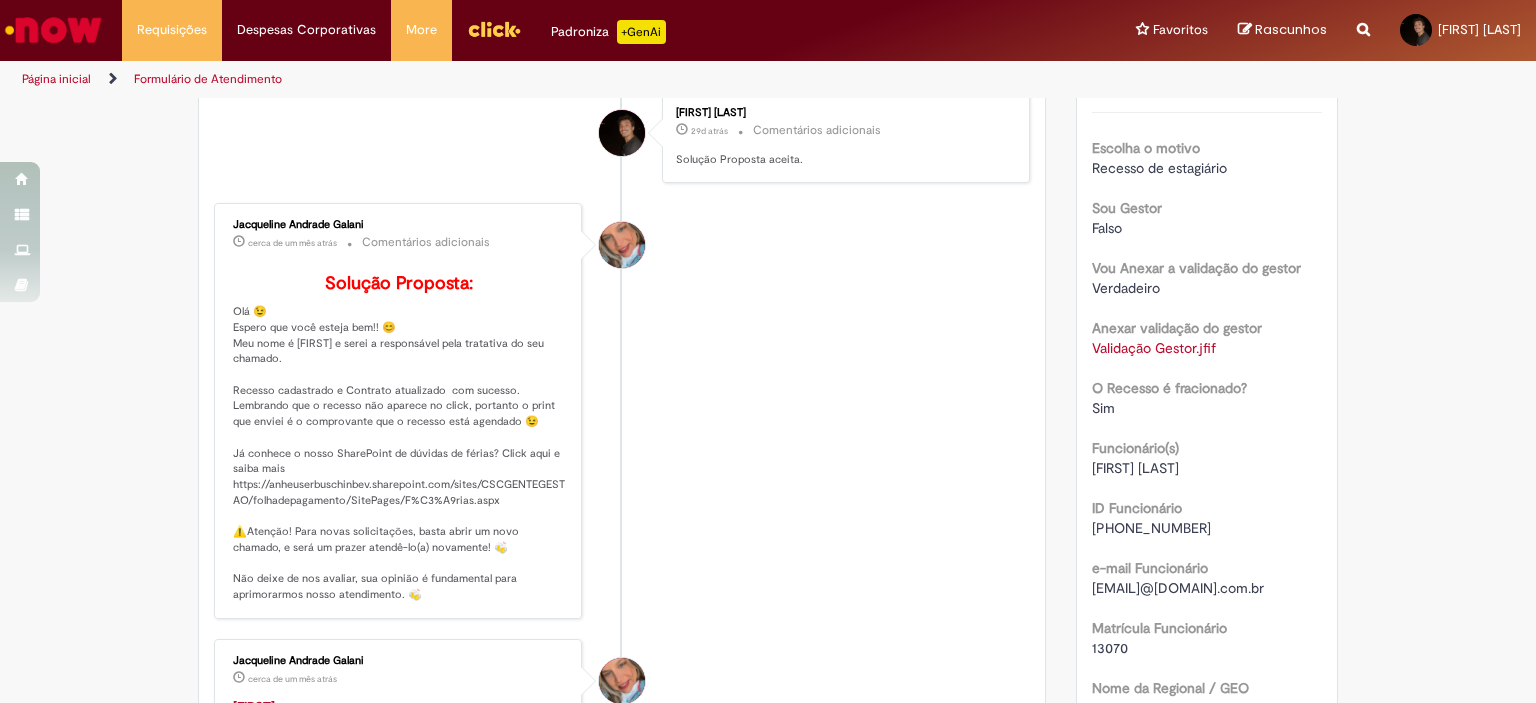scroll, scrollTop: 0, scrollLeft: 0, axis: both 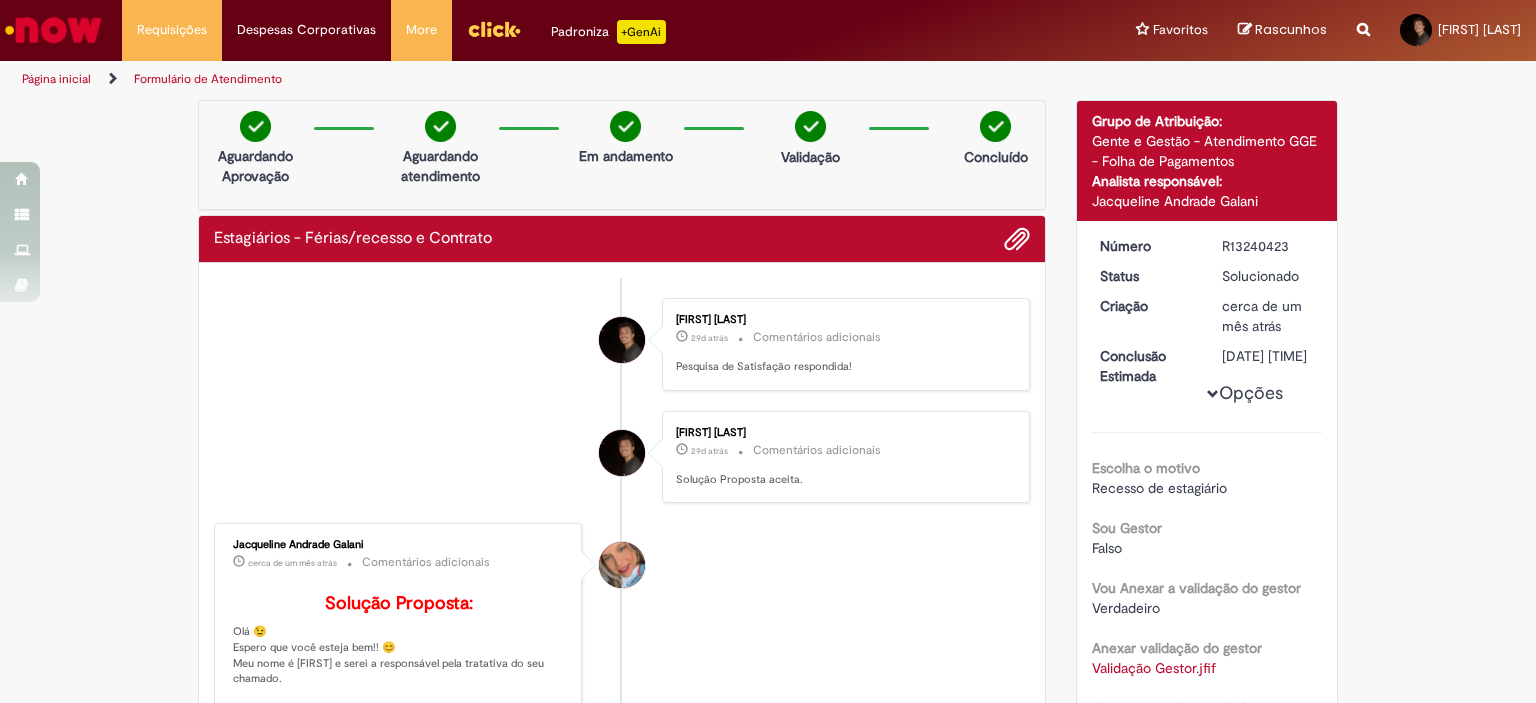 click on "Opções" at bounding box center [0, 0] 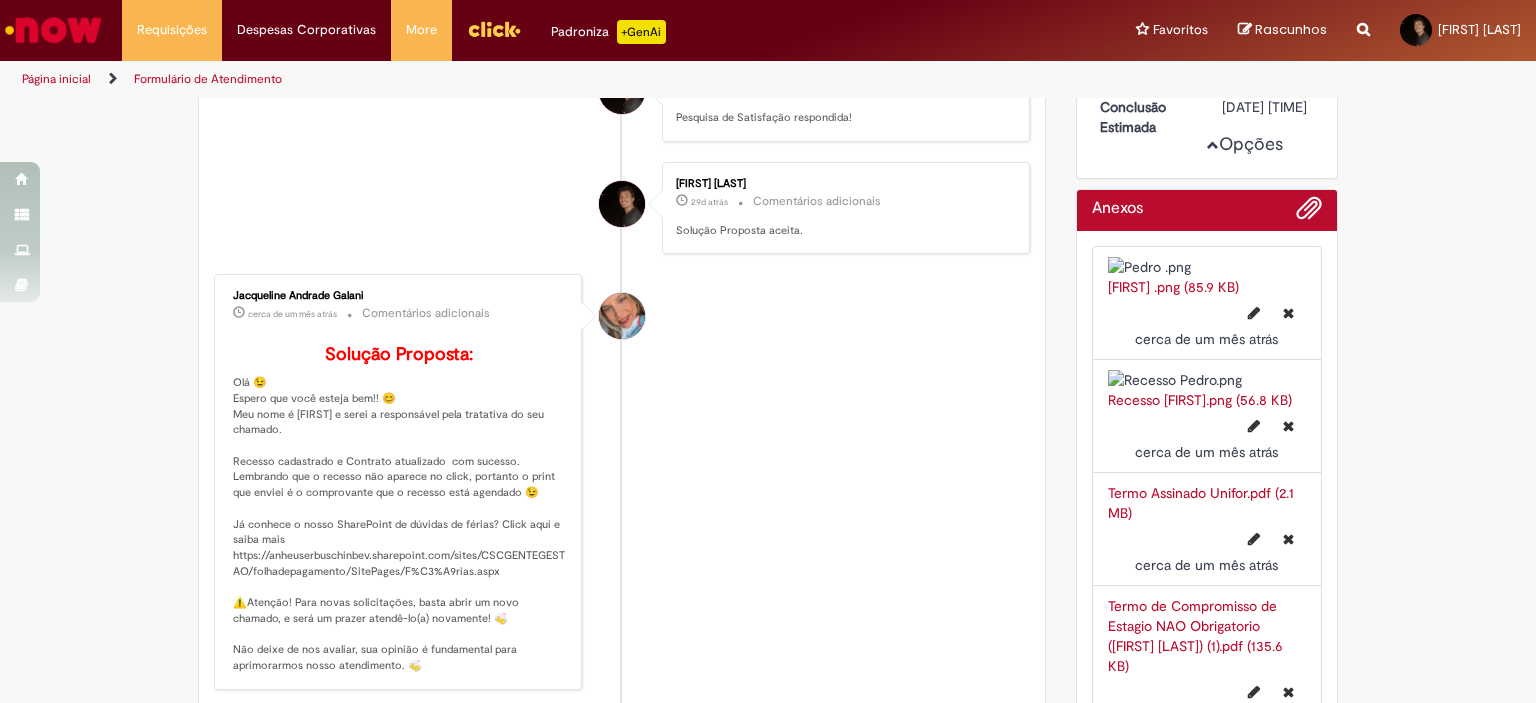 scroll, scrollTop: 0, scrollLeft: 0, axis: both 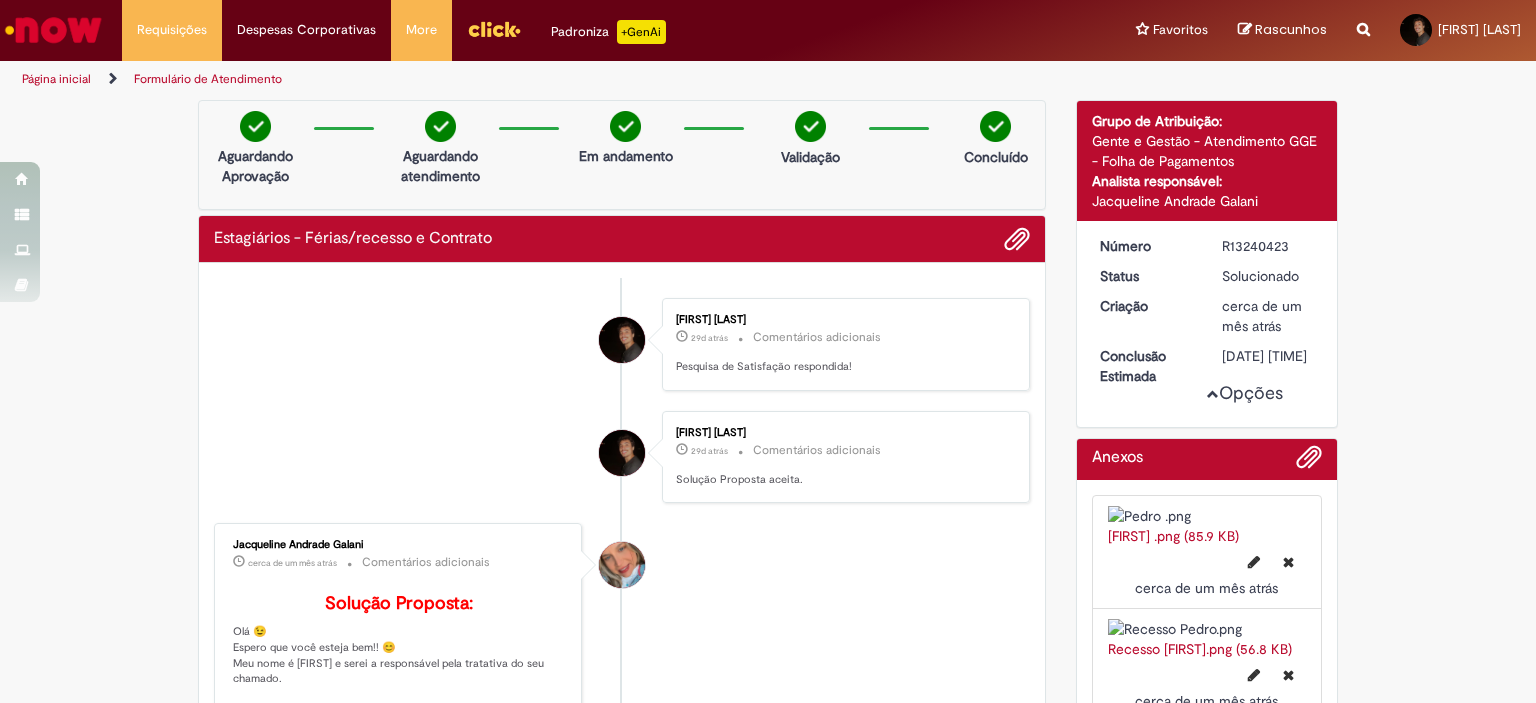 click at bounding box center (494, 29) 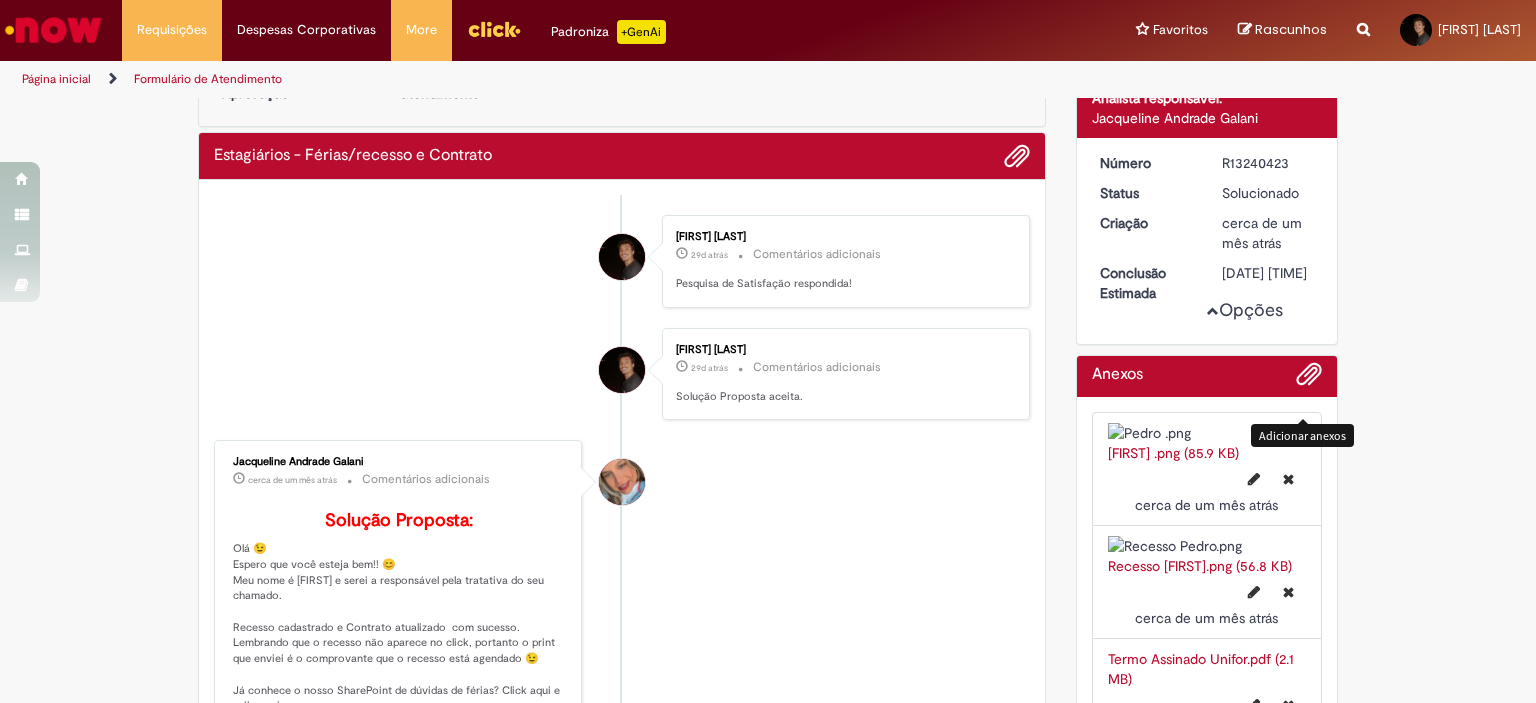 scroll, scrollTop: 0, scrollLeft: 0, axis: both 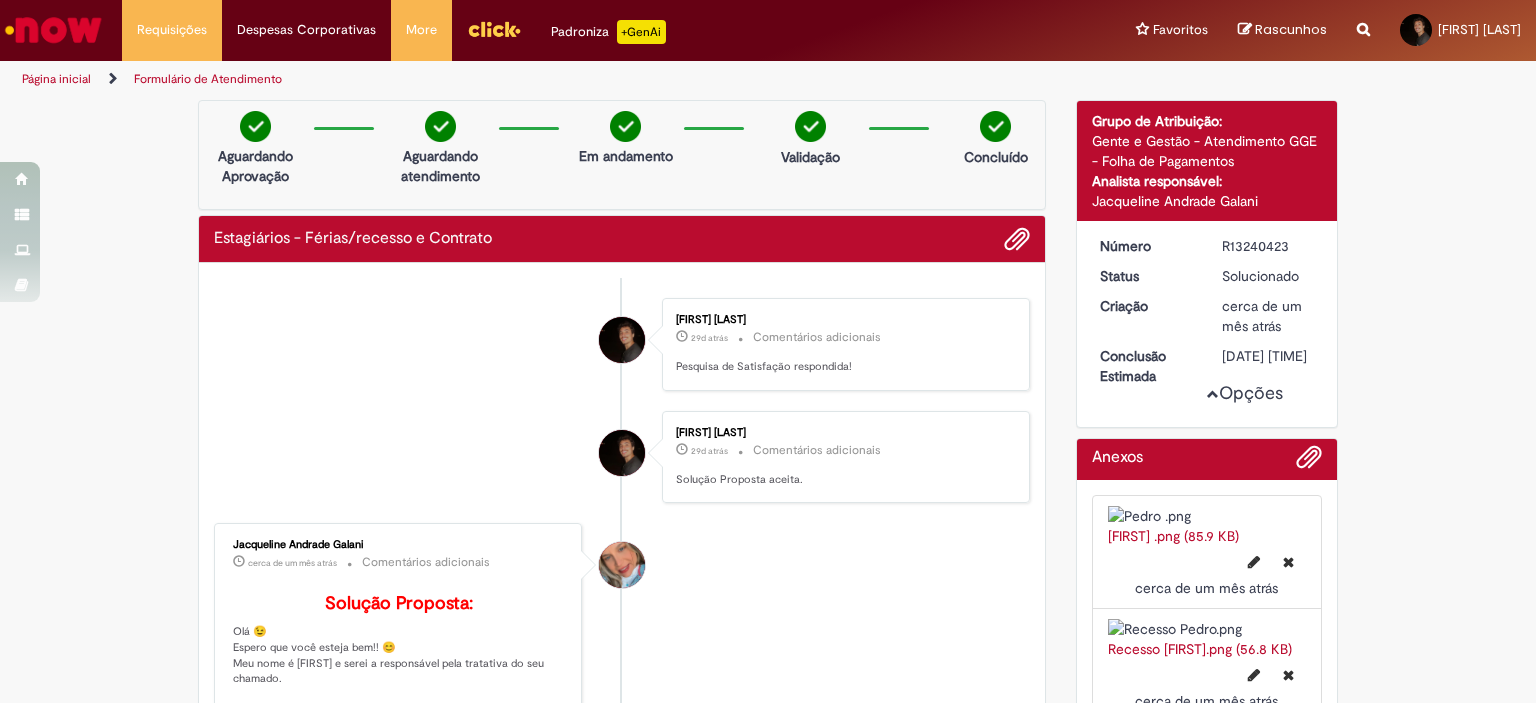 click on "Página inicial" at bounding box center (56, 79) 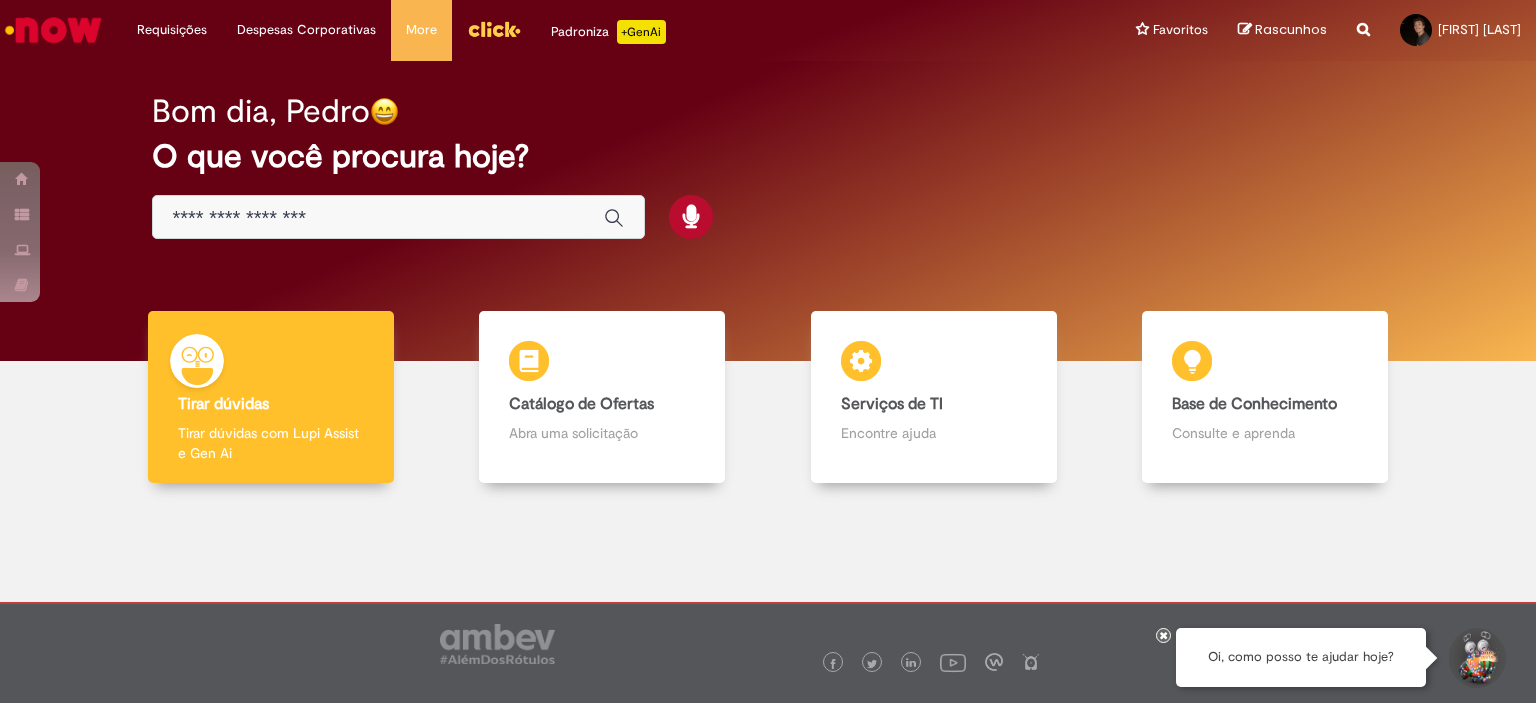 click at bounding box center (378, 218) 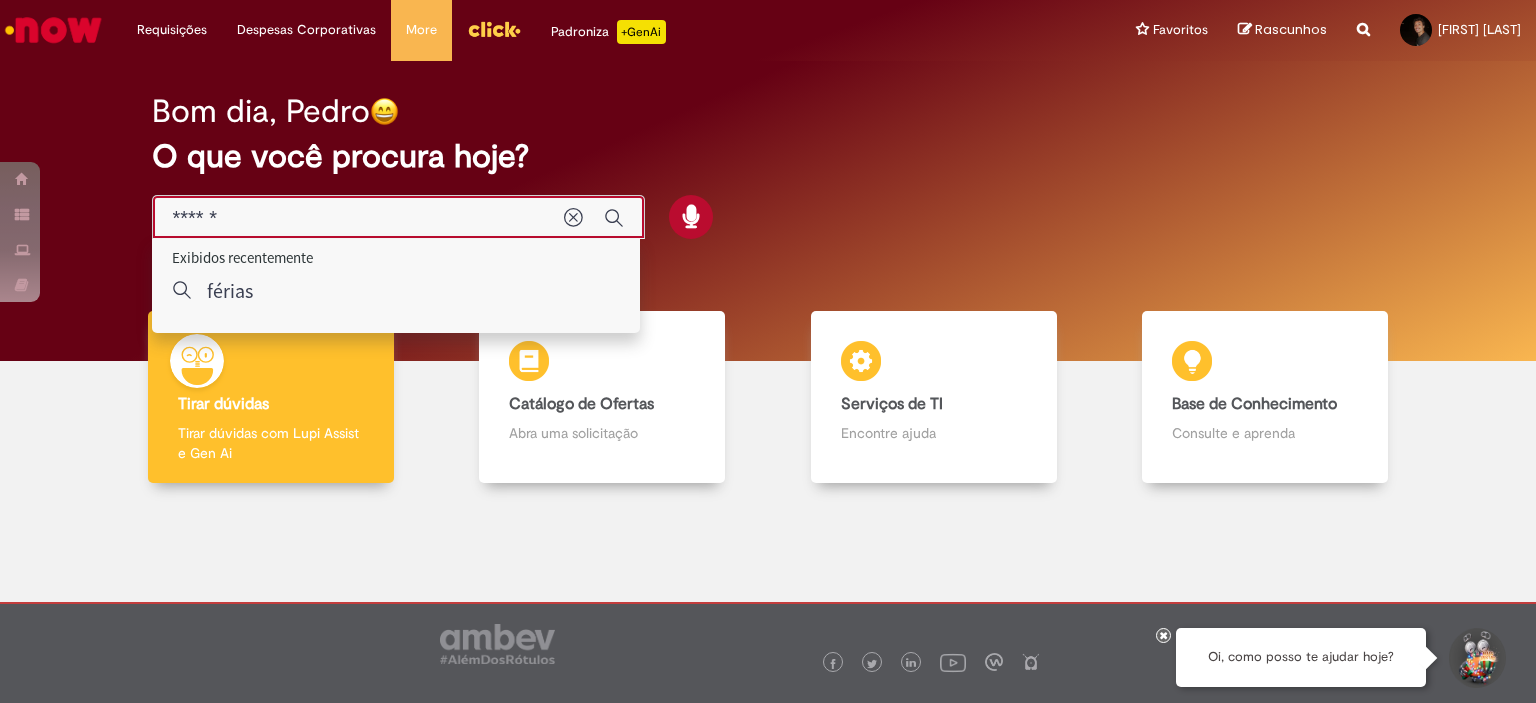 type on "******" 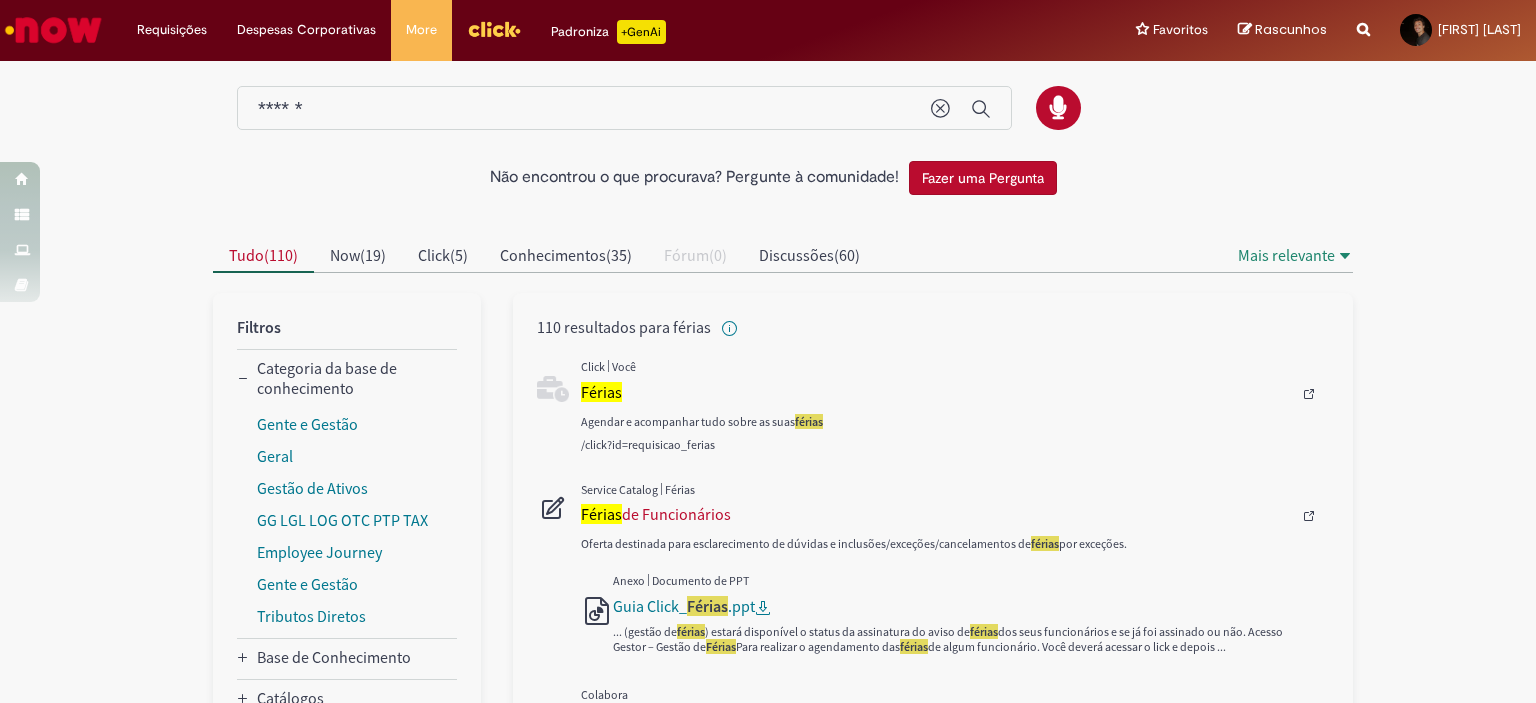 scroll, scrollTop: 0, scrollLeft: 0, axis: both 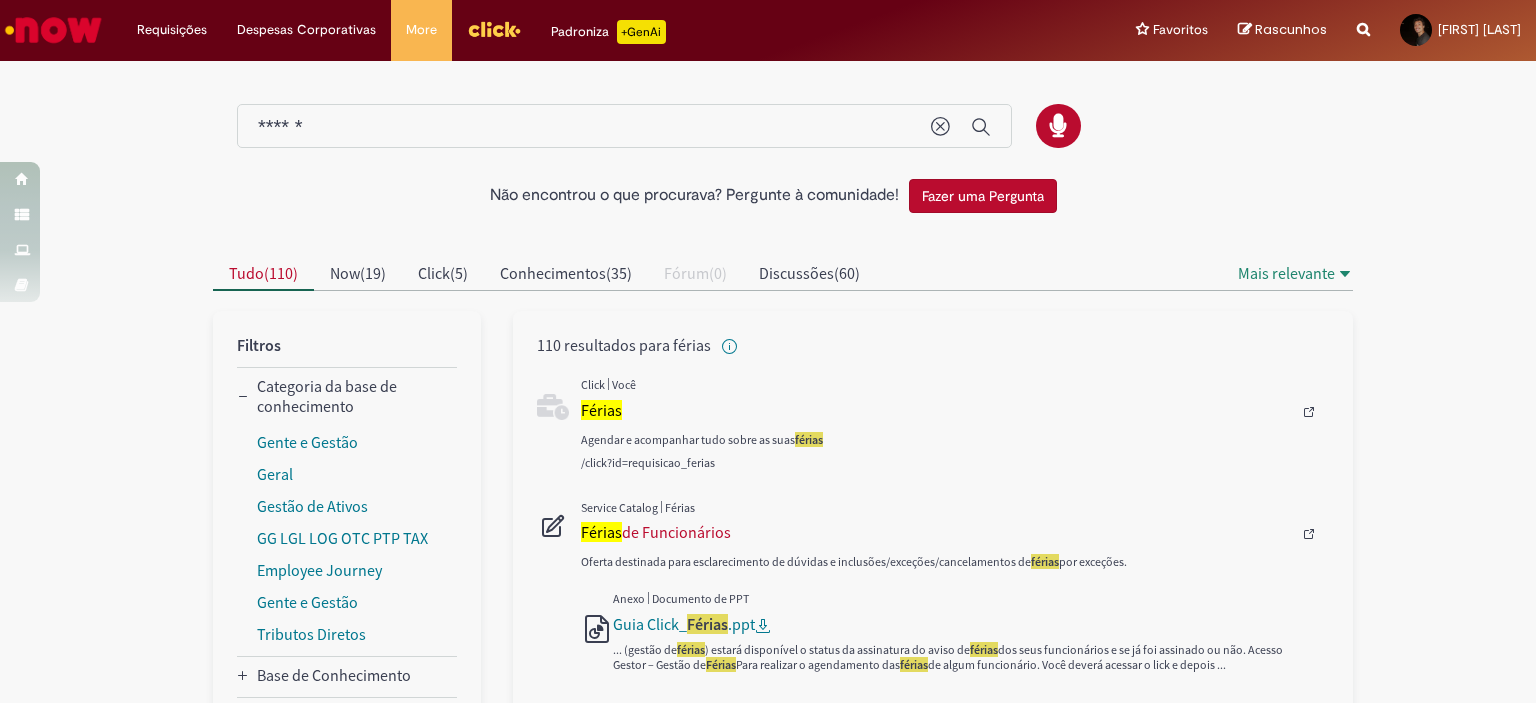 click on "******" at bounding box center (624, 126) 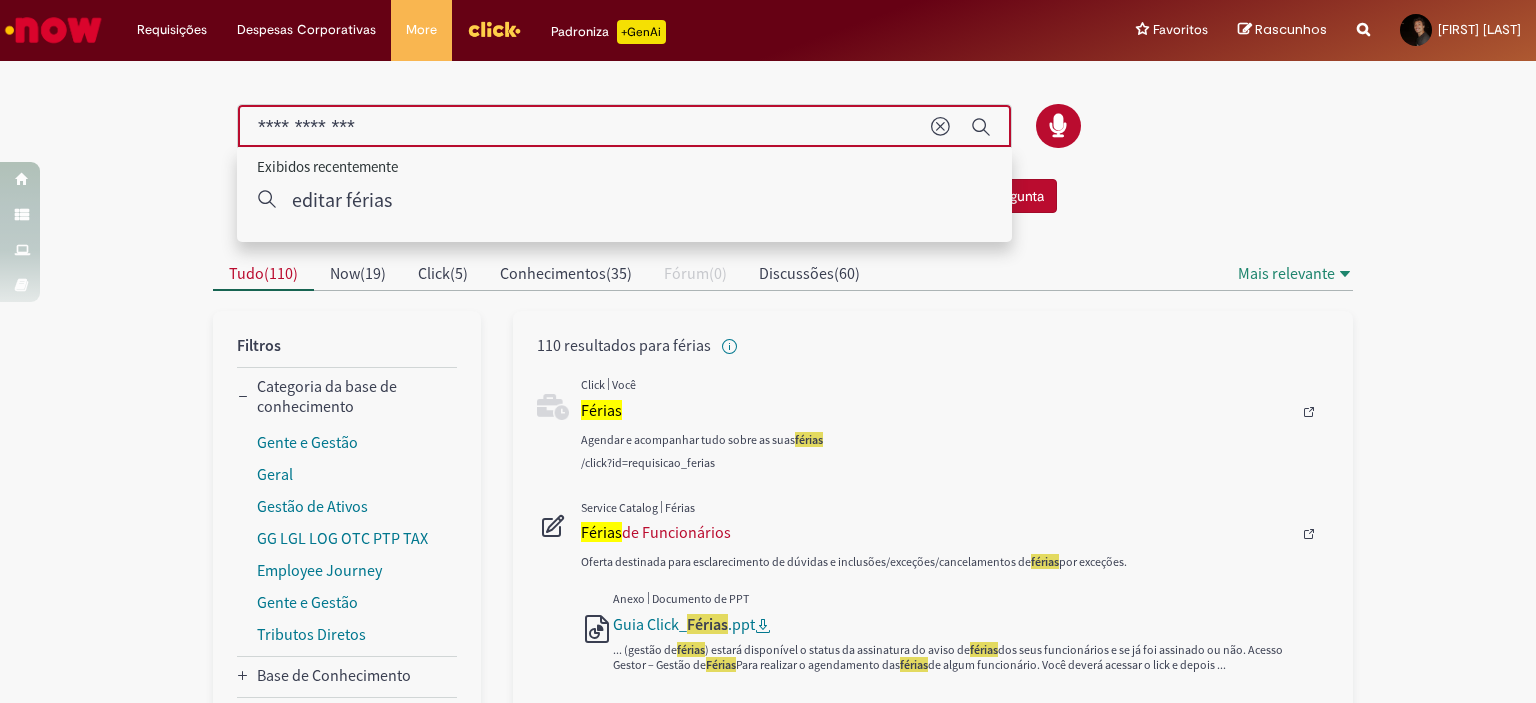 type on "**********" 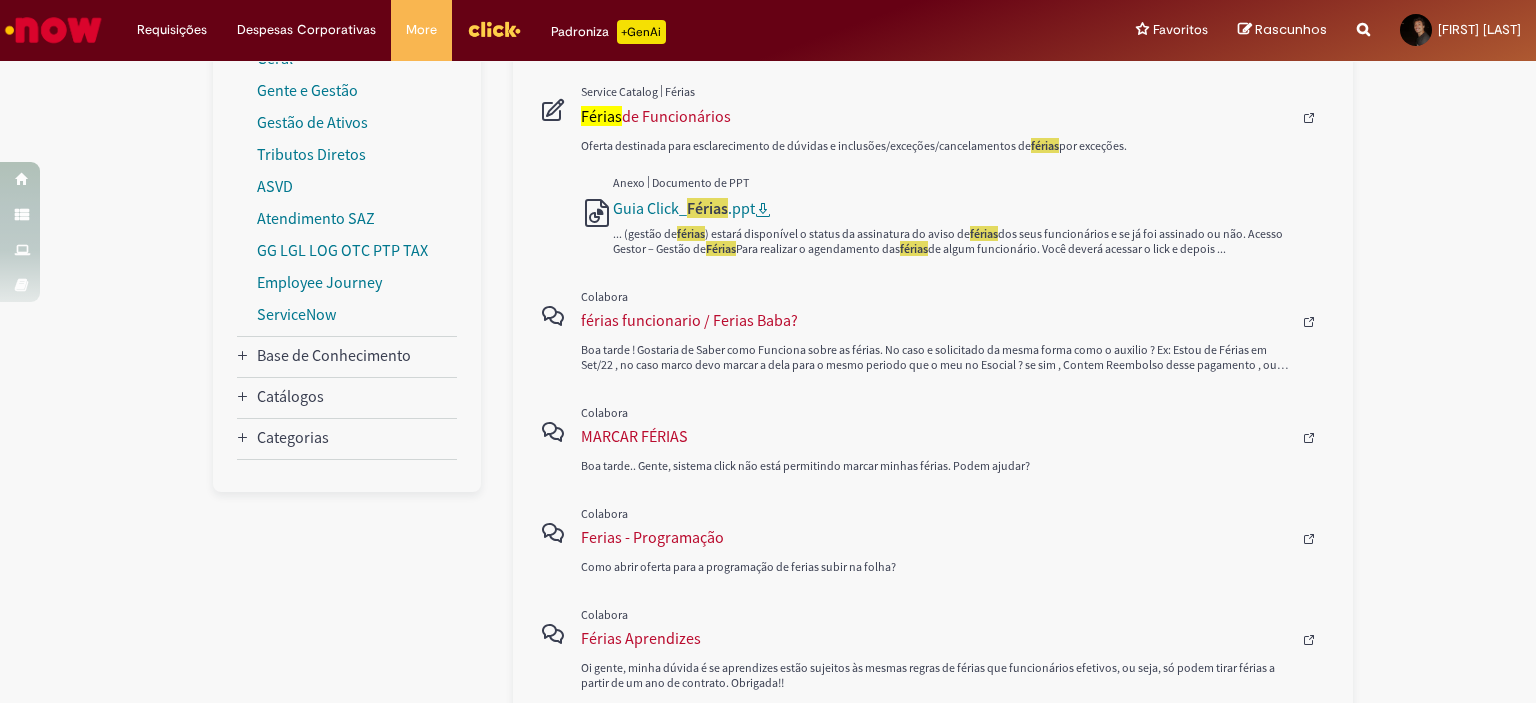 scroll, scrollTop: 500, scrollLeft: 0, axis: vertical 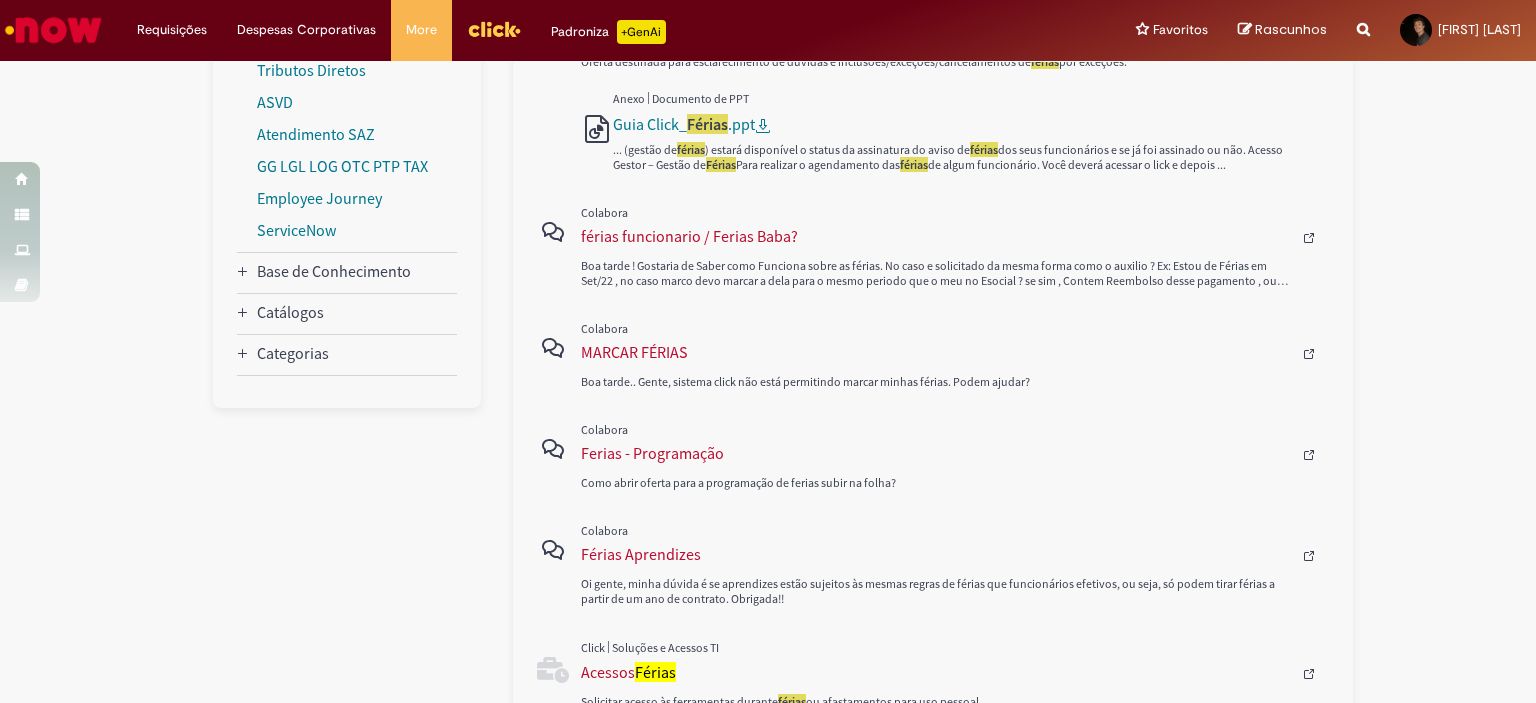 click on "Oferta destinada para esclarecimento de dúvidas e inclusões/exceções/cancelamentos de  férias  por exceções. Guia Click_ Férias .ppt ... (gestão de  férias ) estará disponível o status da assinatura do aviso de  férias  dos seus funcionários e se já foi assinado ou não. Acesso Gestor – Gestão de  Férias  Para realizar o agendamento das  férias  de algum funcionário. Você deverá acessar o lick e depois ..." at bounding box center (955, 89) 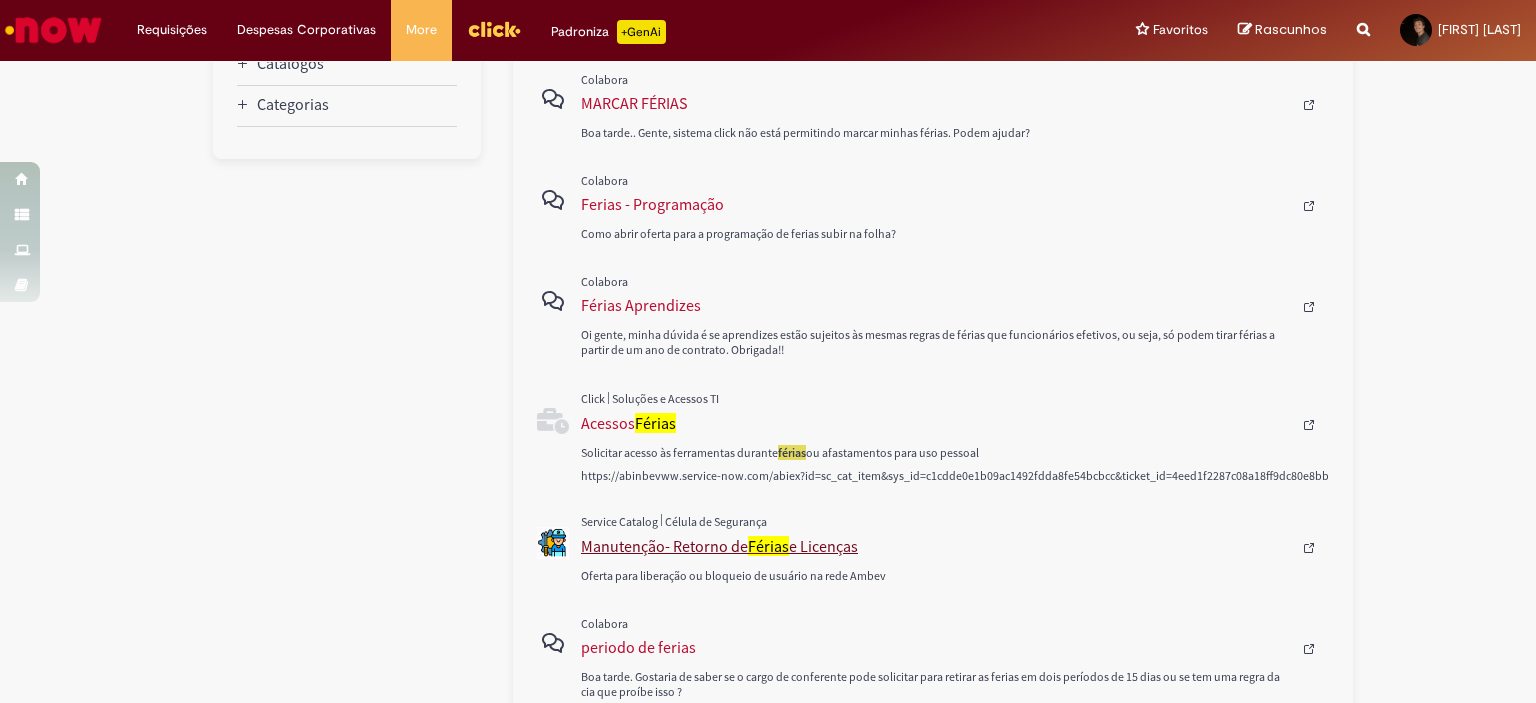 click on "Manutenção- Retorno de  Férias  e Licenças" at bounding box center [936, 546] 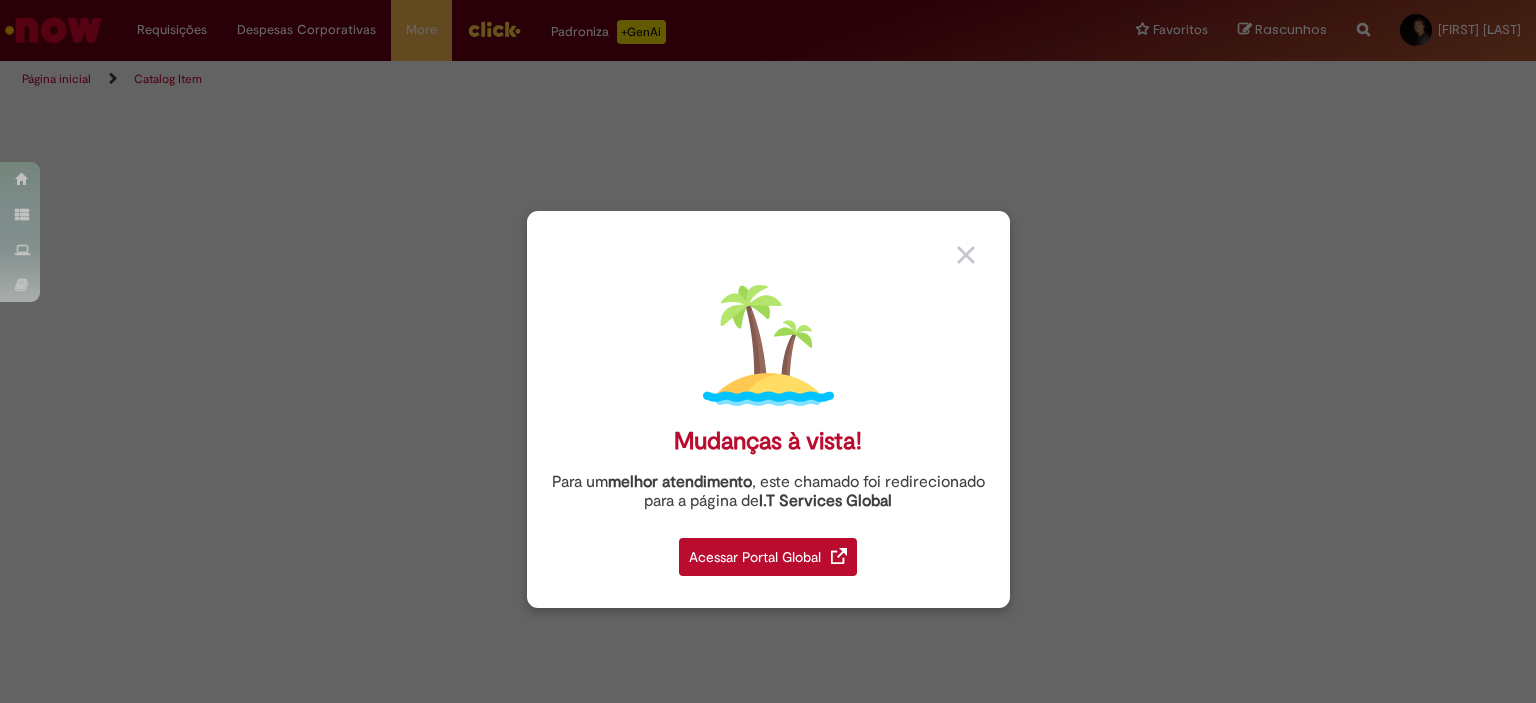 scroll, scrollTop: 0, scrollLeft: 0, axis: both 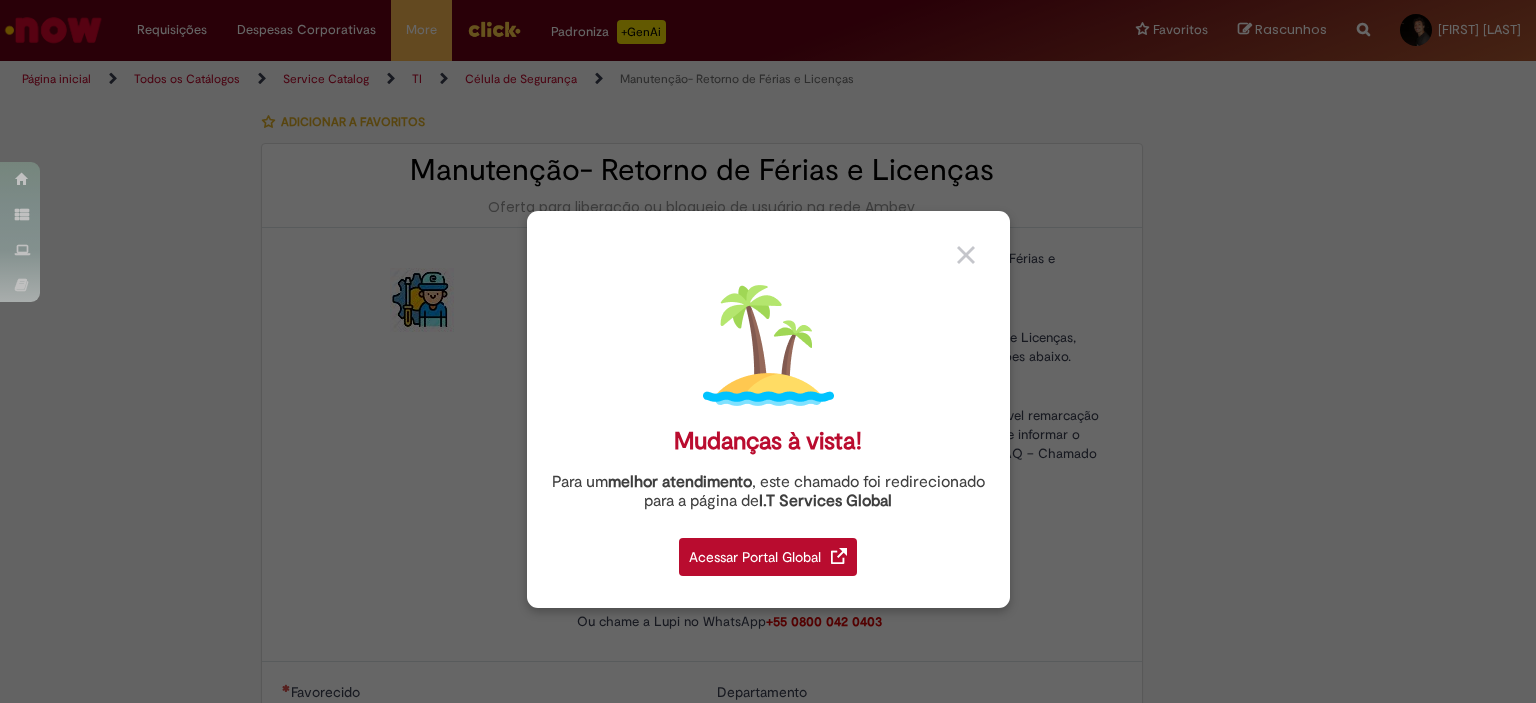 type on "********" 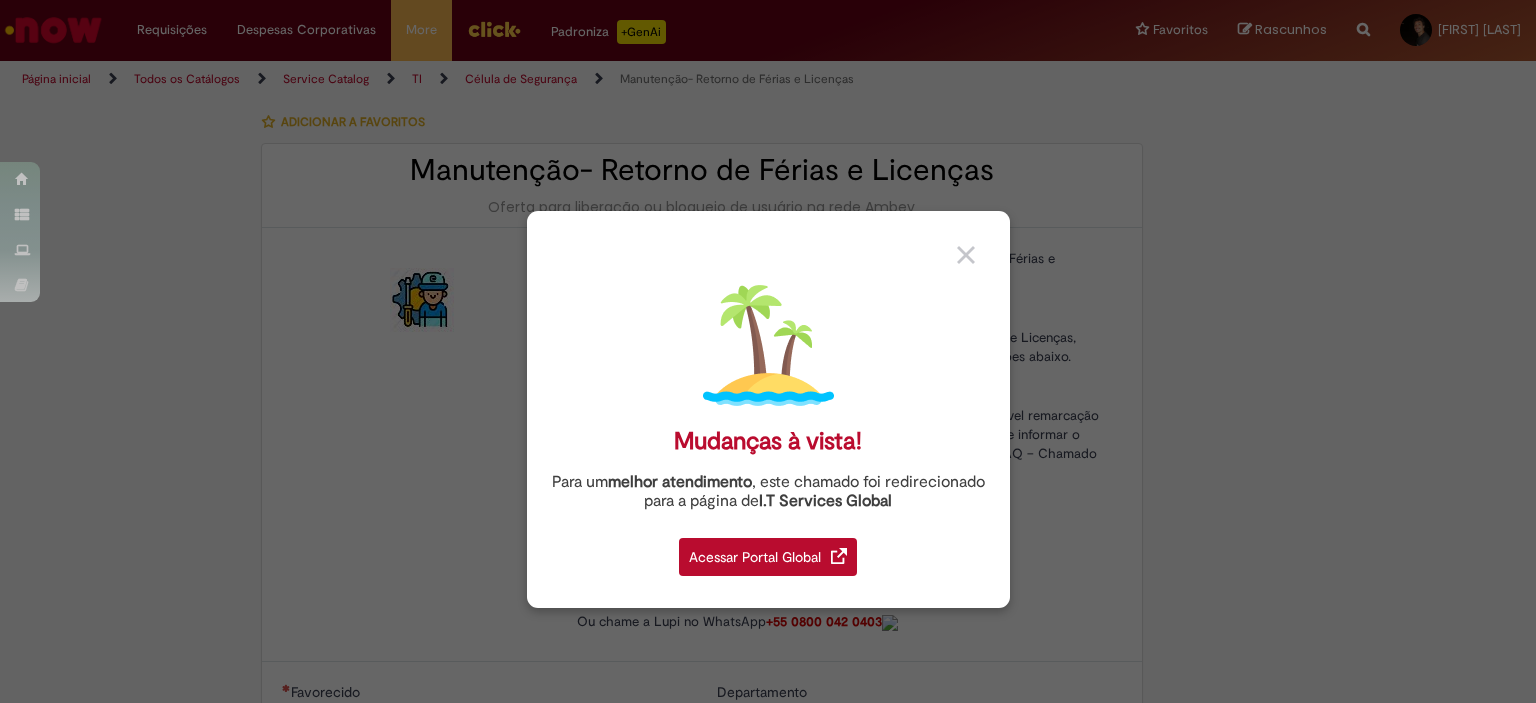 type on "**********" 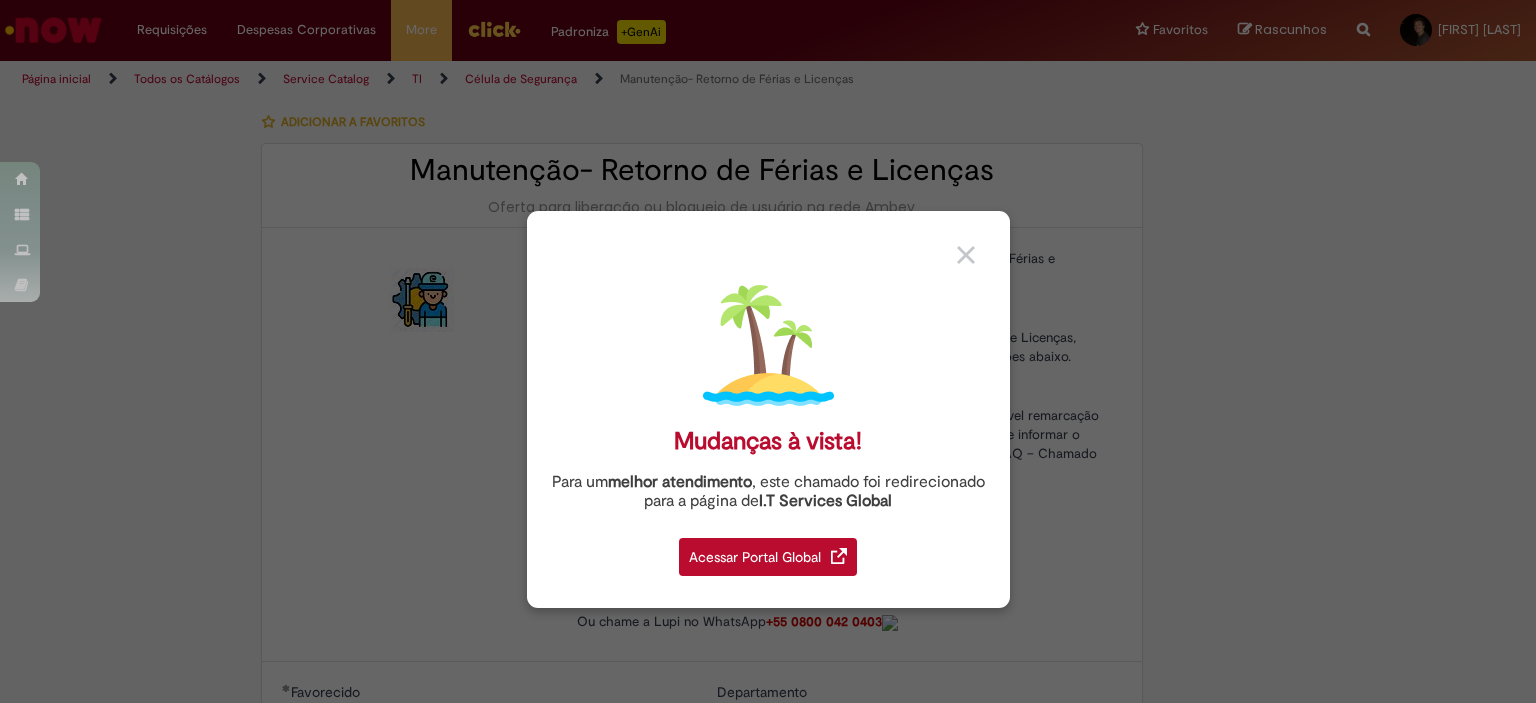 click on "Acessar Portal Global" at bounding box center [768, 557] 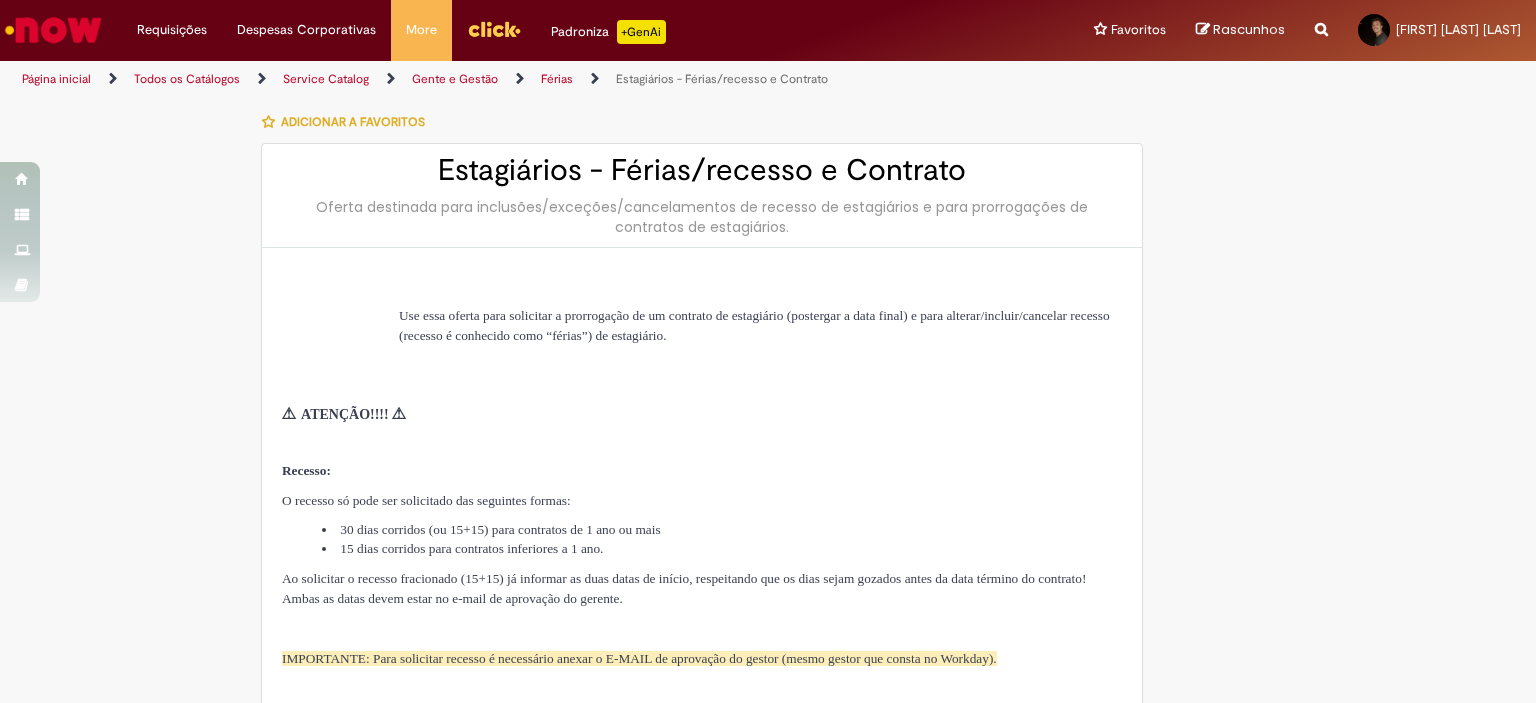 scroll, scrollTop: 0, scrollLeft: 0, axis: both 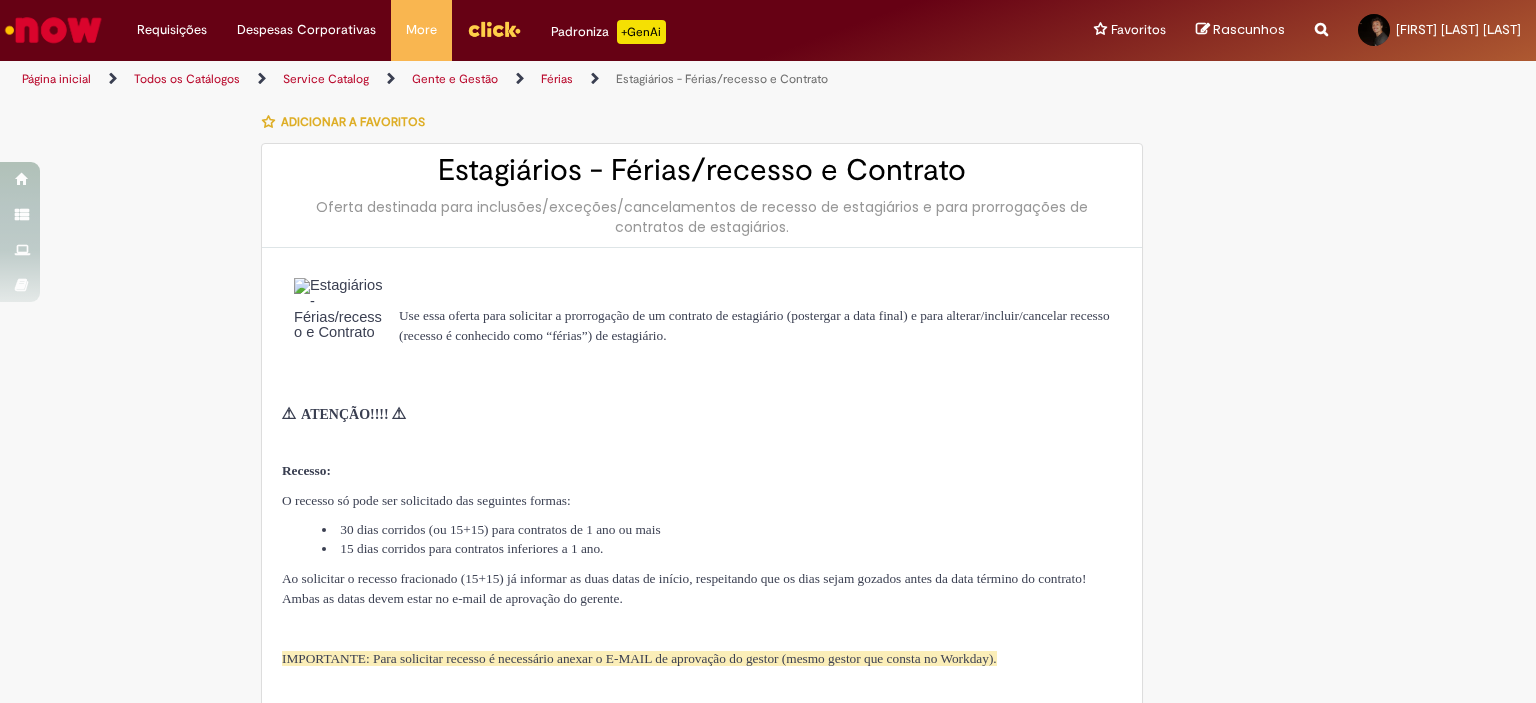 type on "********" 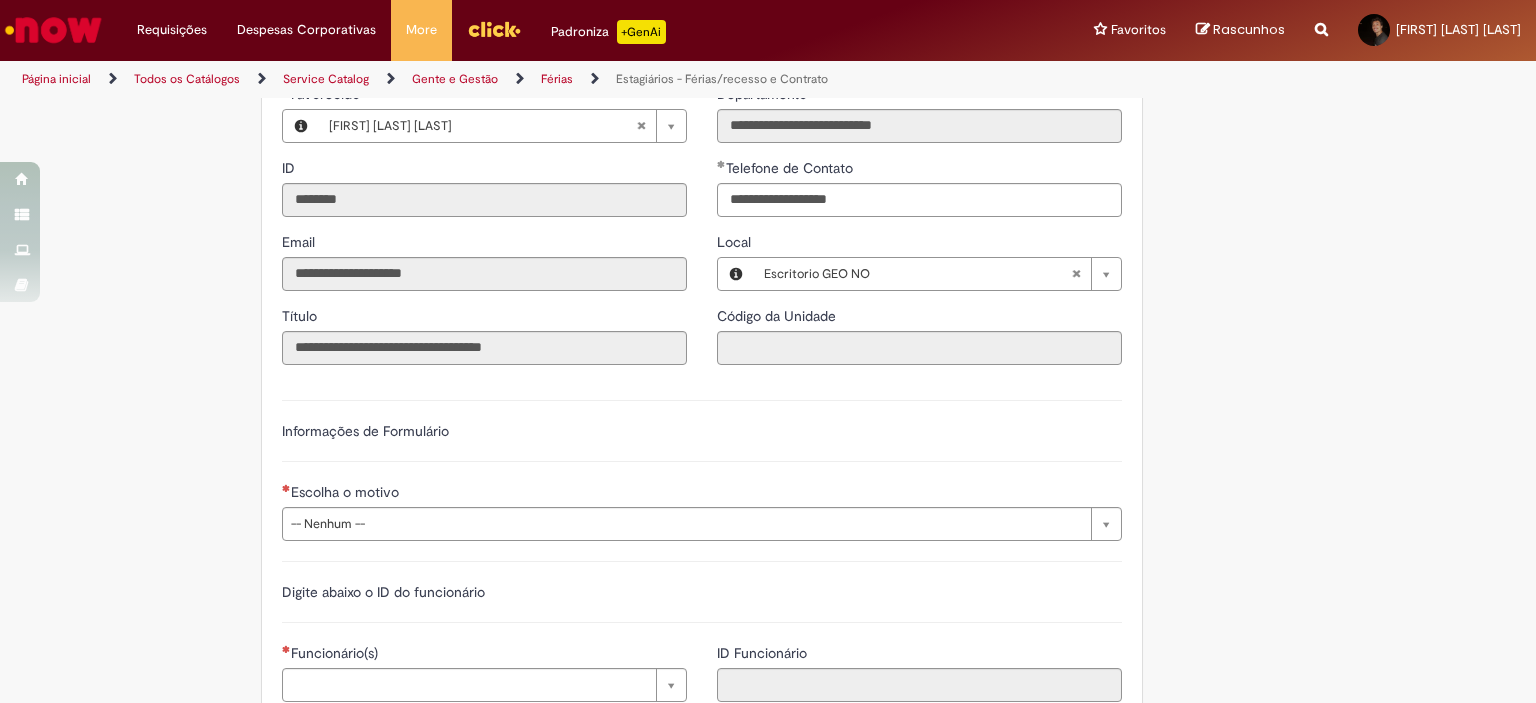 scroll, scrollTop: 962, scrollLeft: 0, axis: vertical 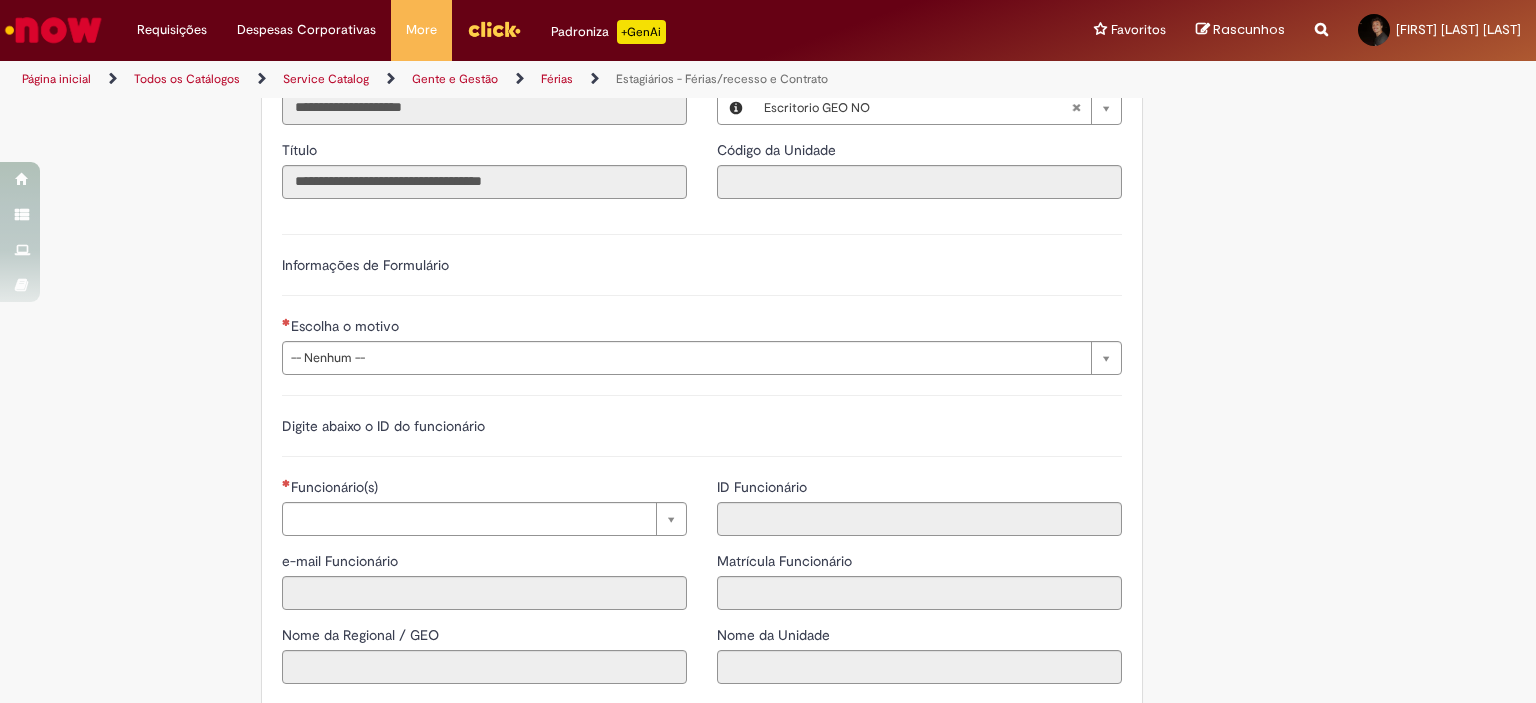 click on "Escolha o motivo" at bounding box center (702, 328) 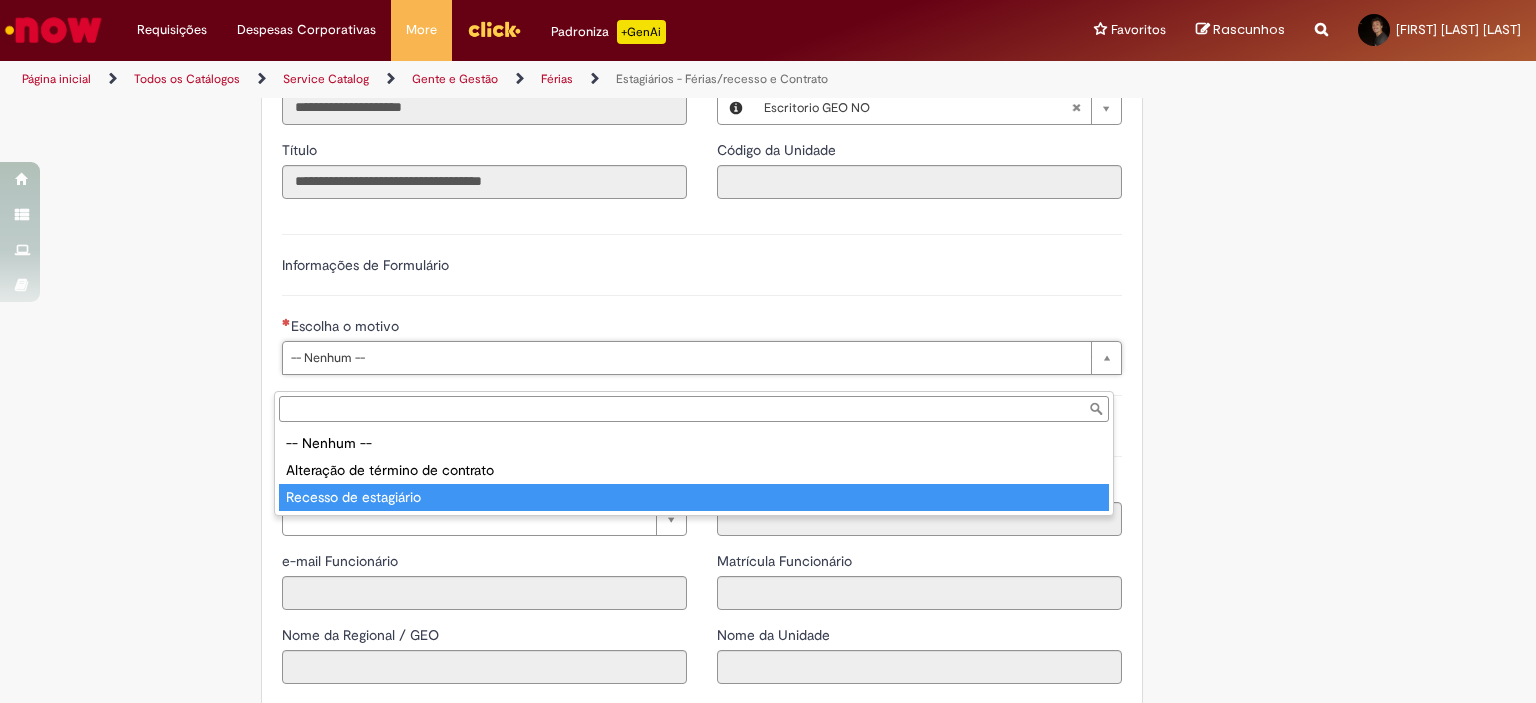 type on "**********" 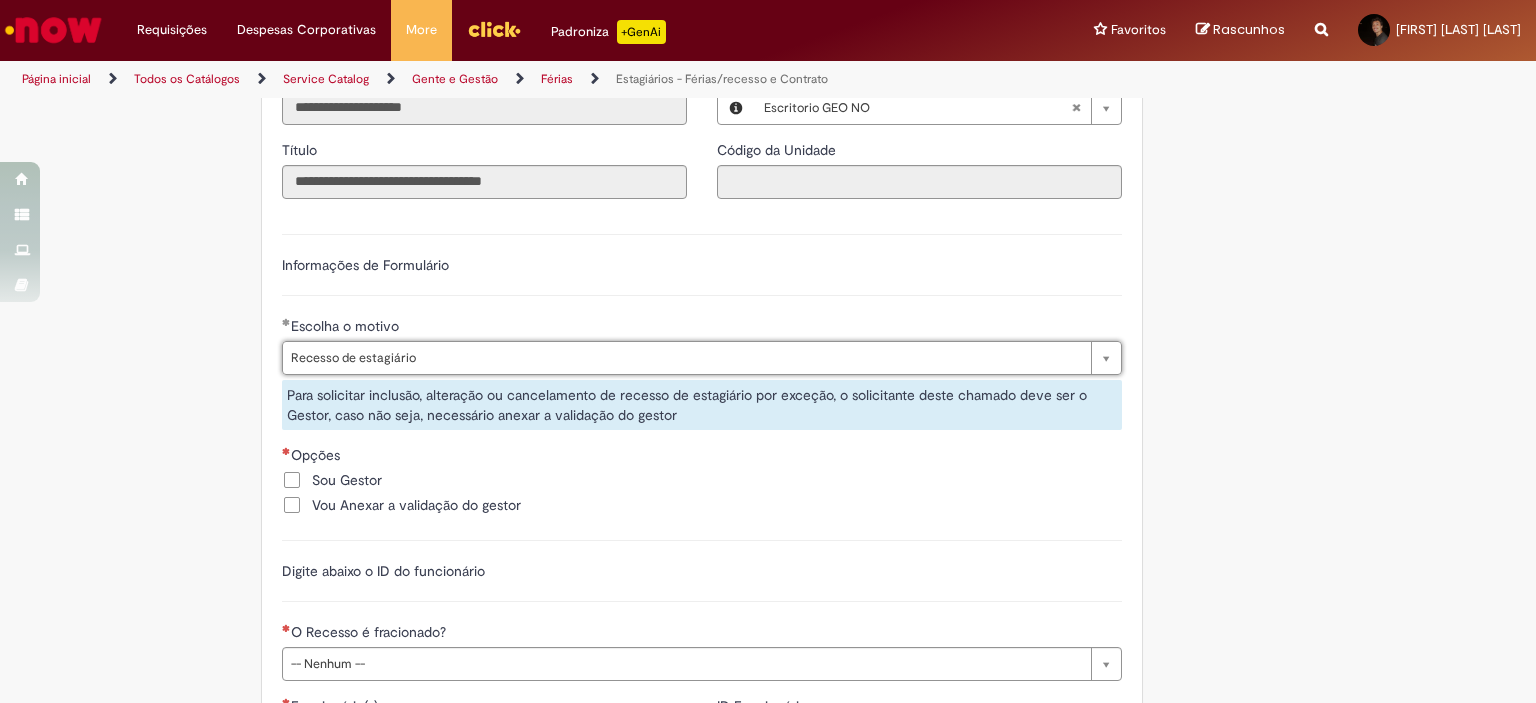 scroll, scrollTop: 1128, scrollLeft: 0, axis: vertical 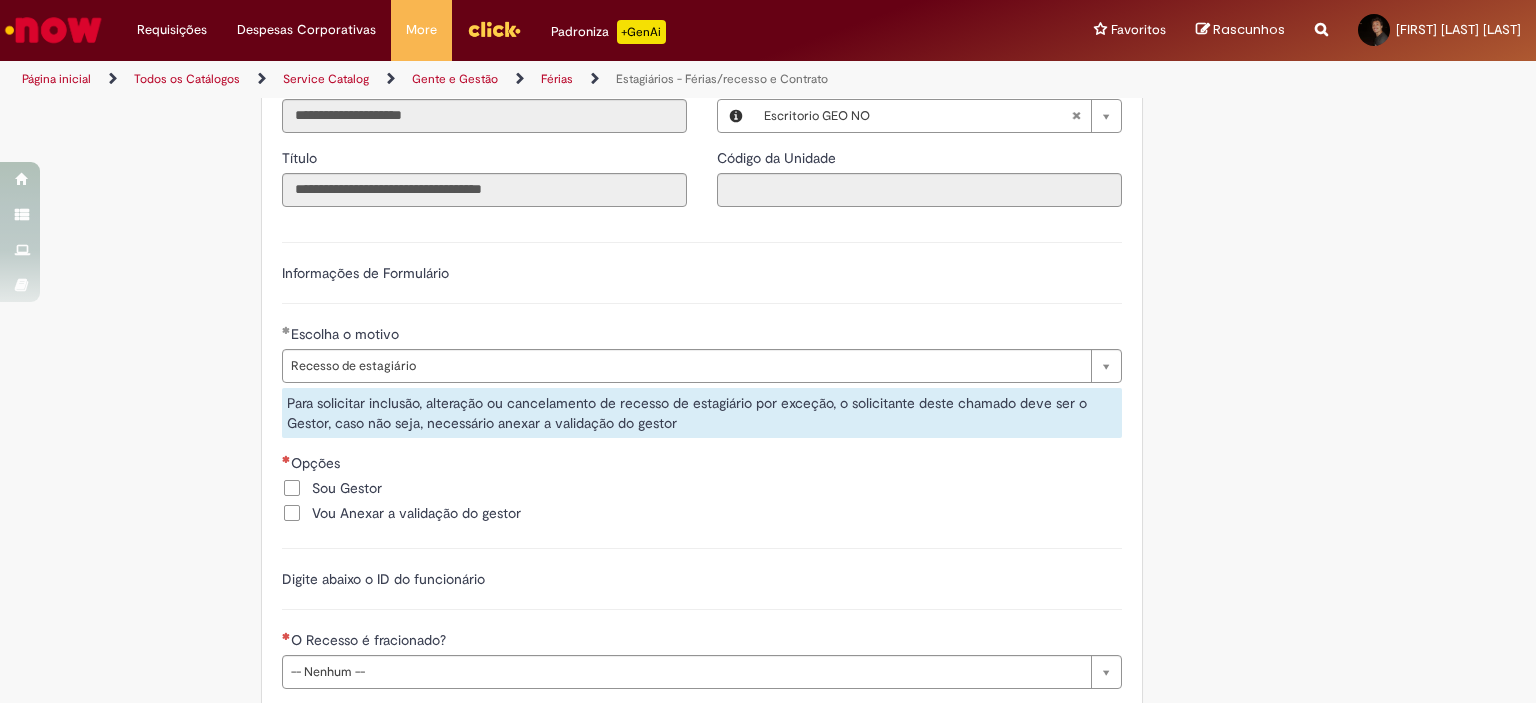 click on "Vou Anexar a validação do gestor" at bounding box center (416, 513) 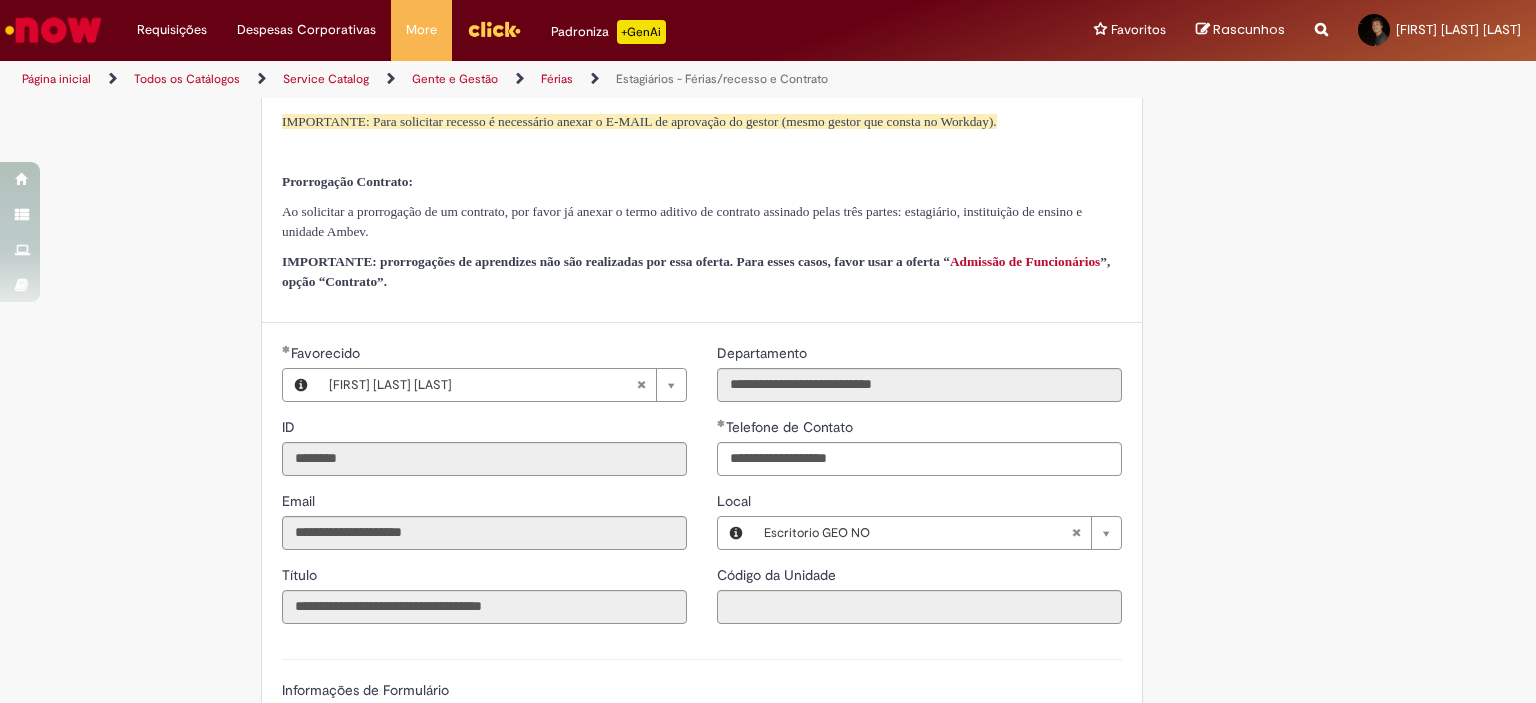 scroll, scrollTop: 454, scrollLeft: 0, axis: vertical 